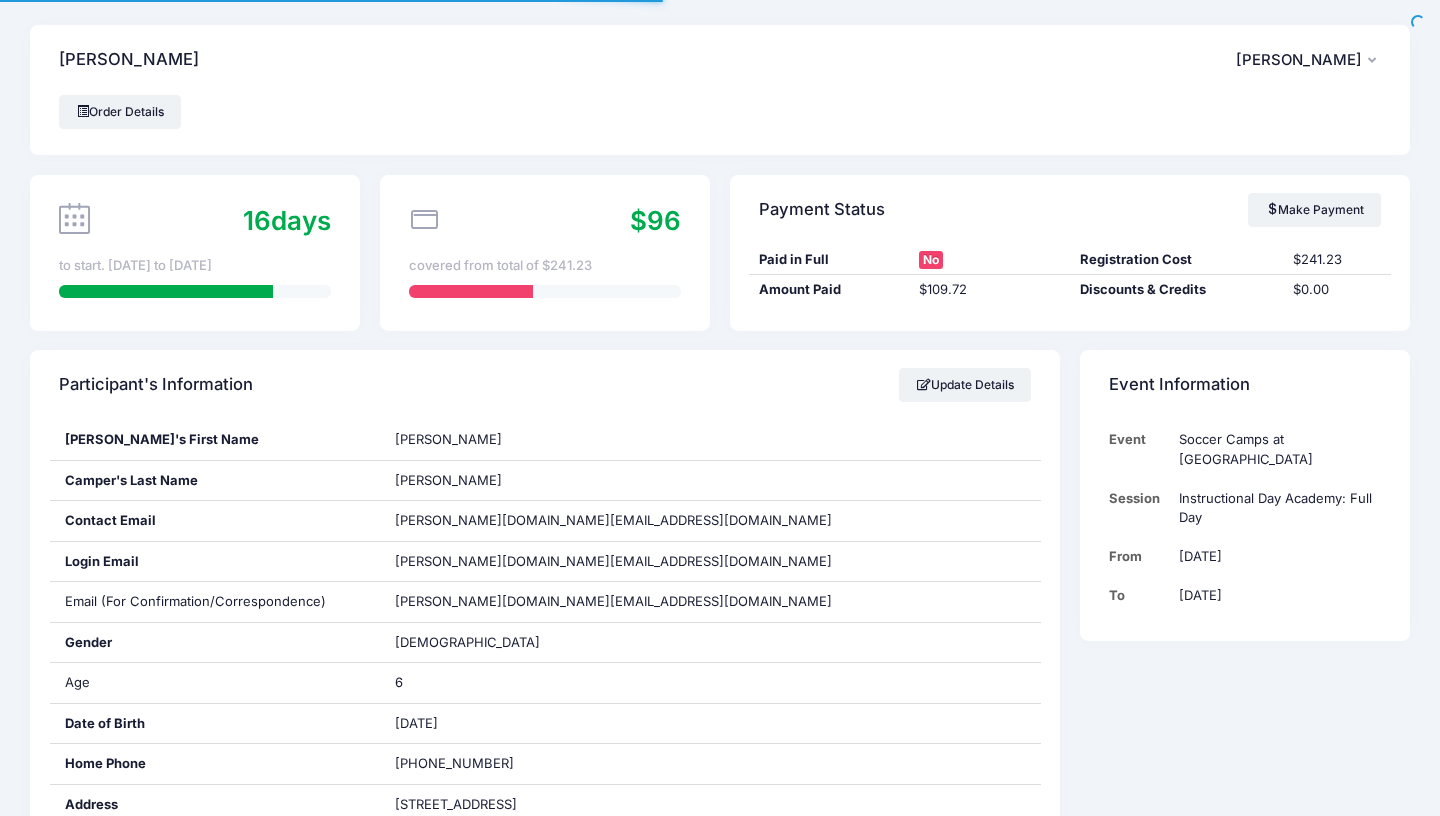 scroll, scrollTop: 0, scrollLeft: 0, axis: both 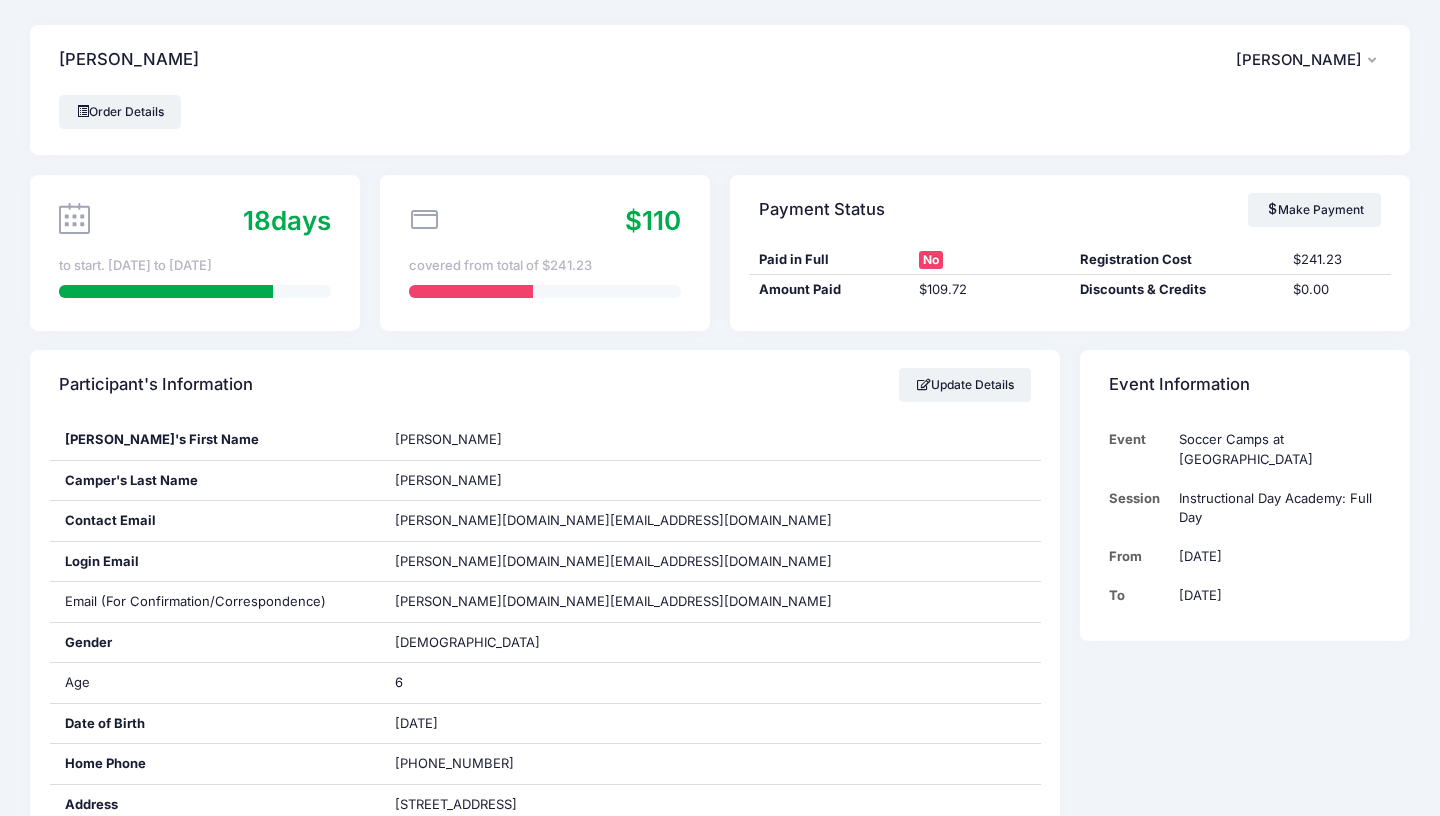 click on "Event Information
Event
Soccer Camps at Roanoke College
Session
Instructional Day Academy: Full Day
From
Aug 4th
To
Aug 7th" at bounding box center (1245, 1629) 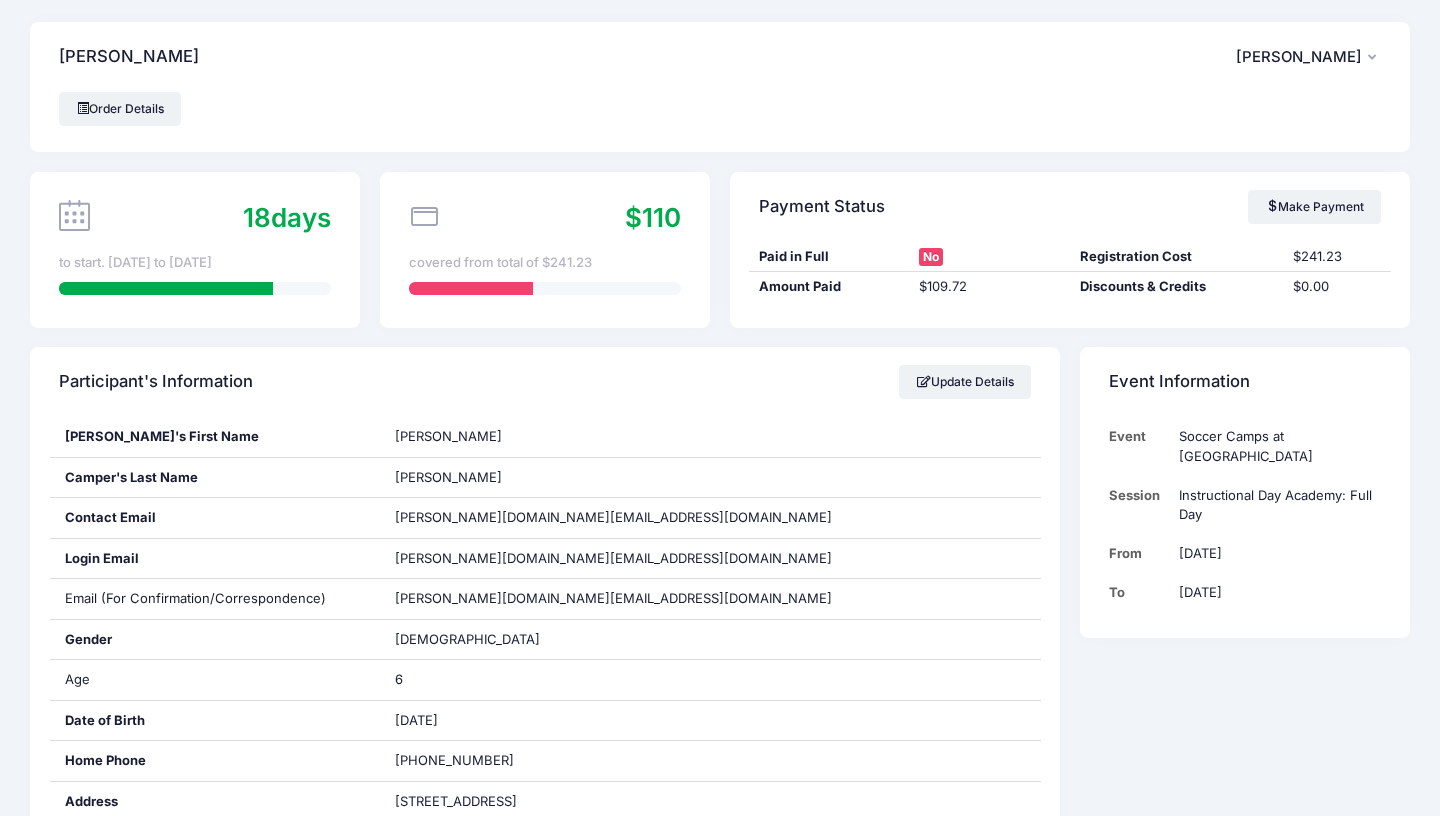 scroll, scrollTop: 0, scrollLeft: 0, axis: both 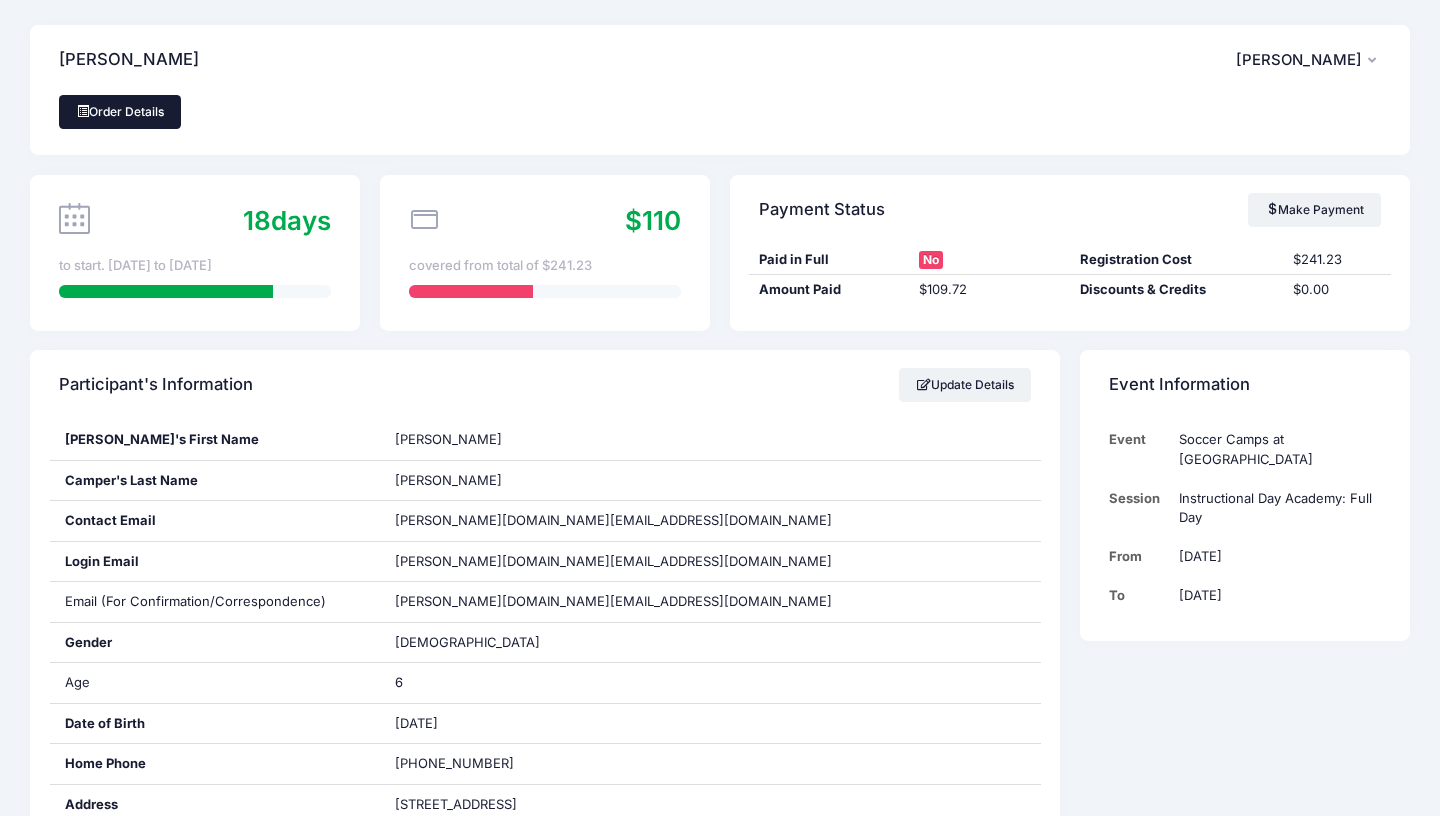 click on "Order Details" at bounding box center [120, 112] 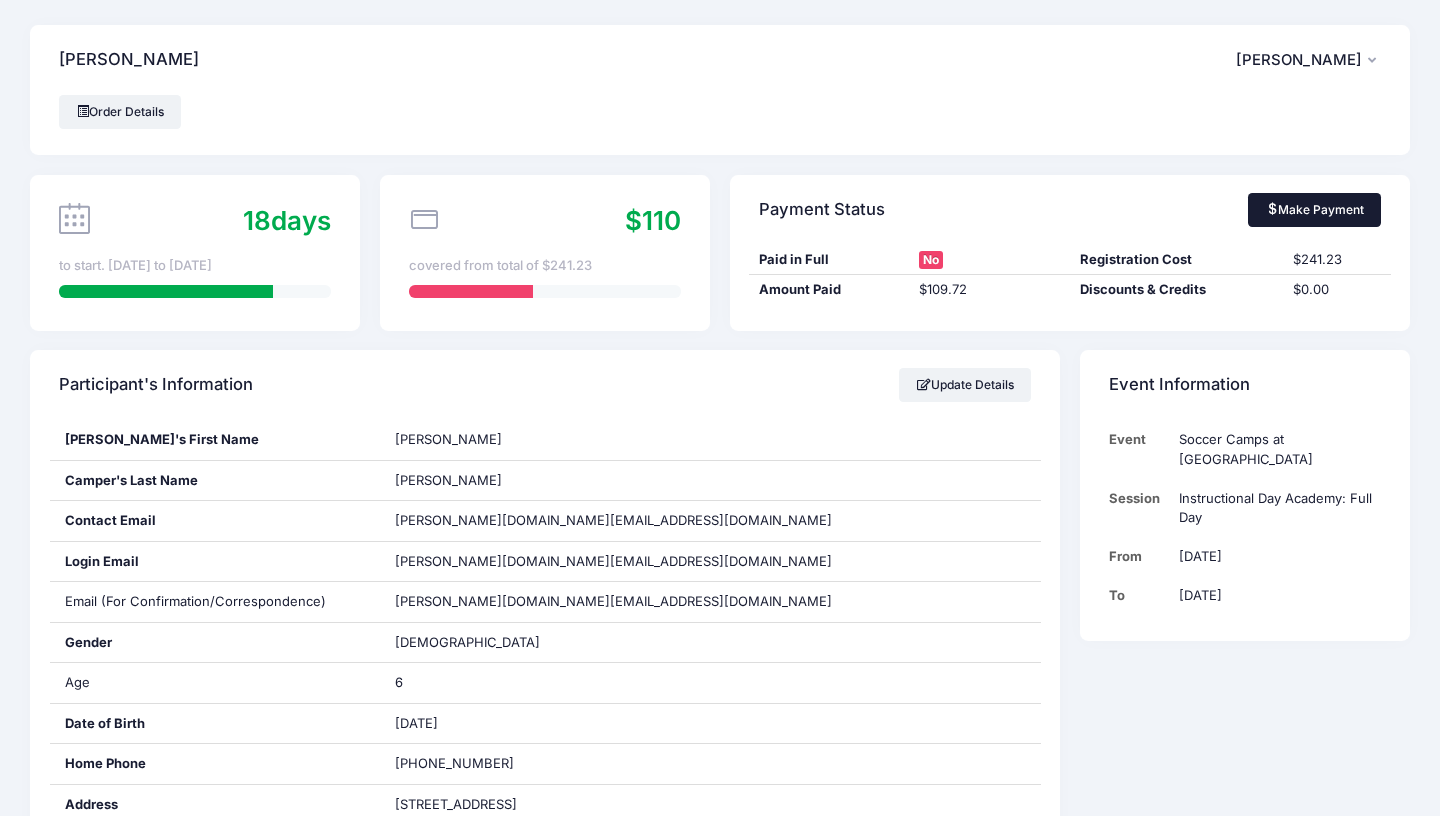 click on "Make Payment" at bounding box center [1314, 210] 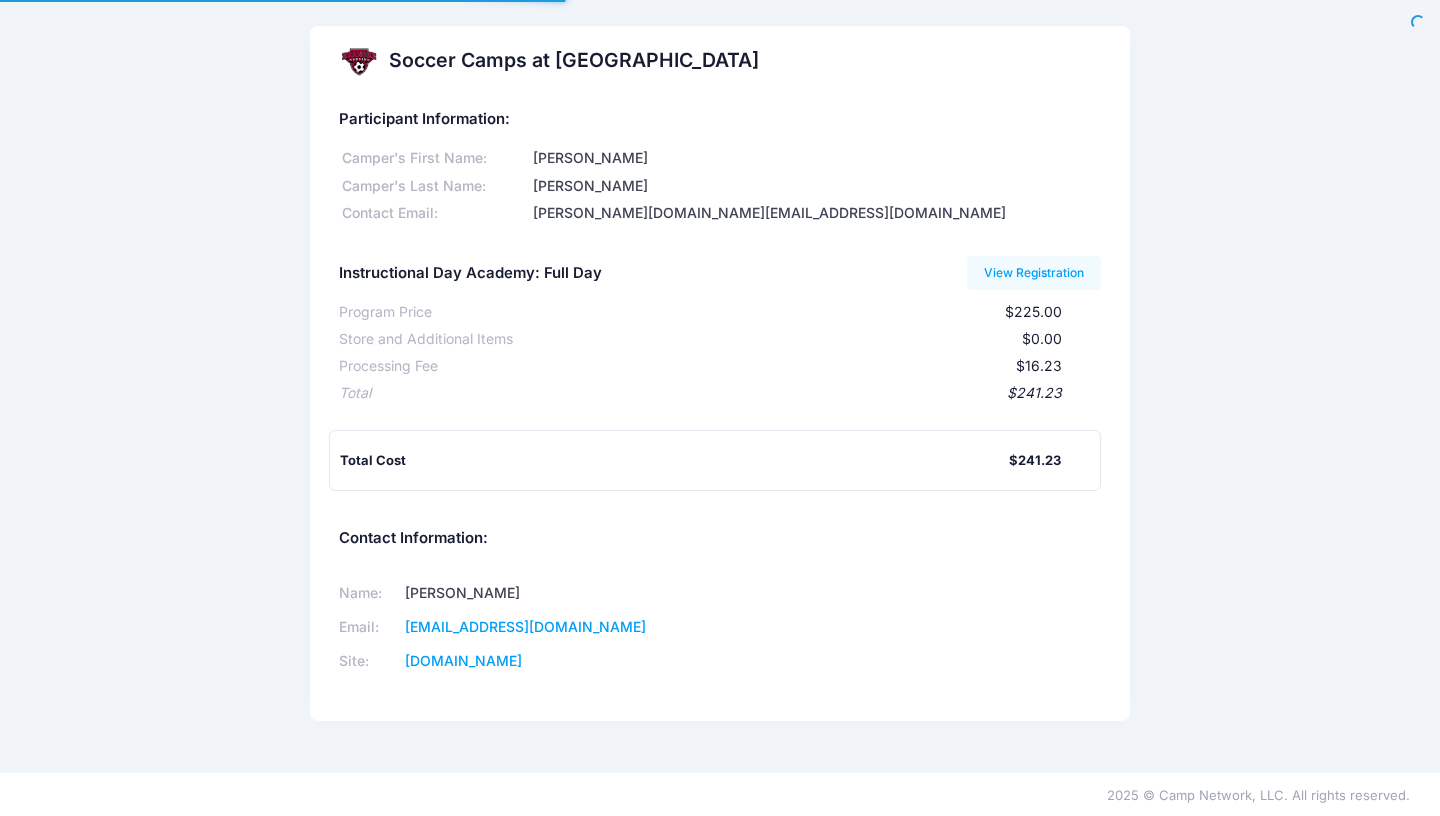 scroll, scrollTop: 0, scrollLeft: 0, axis: both 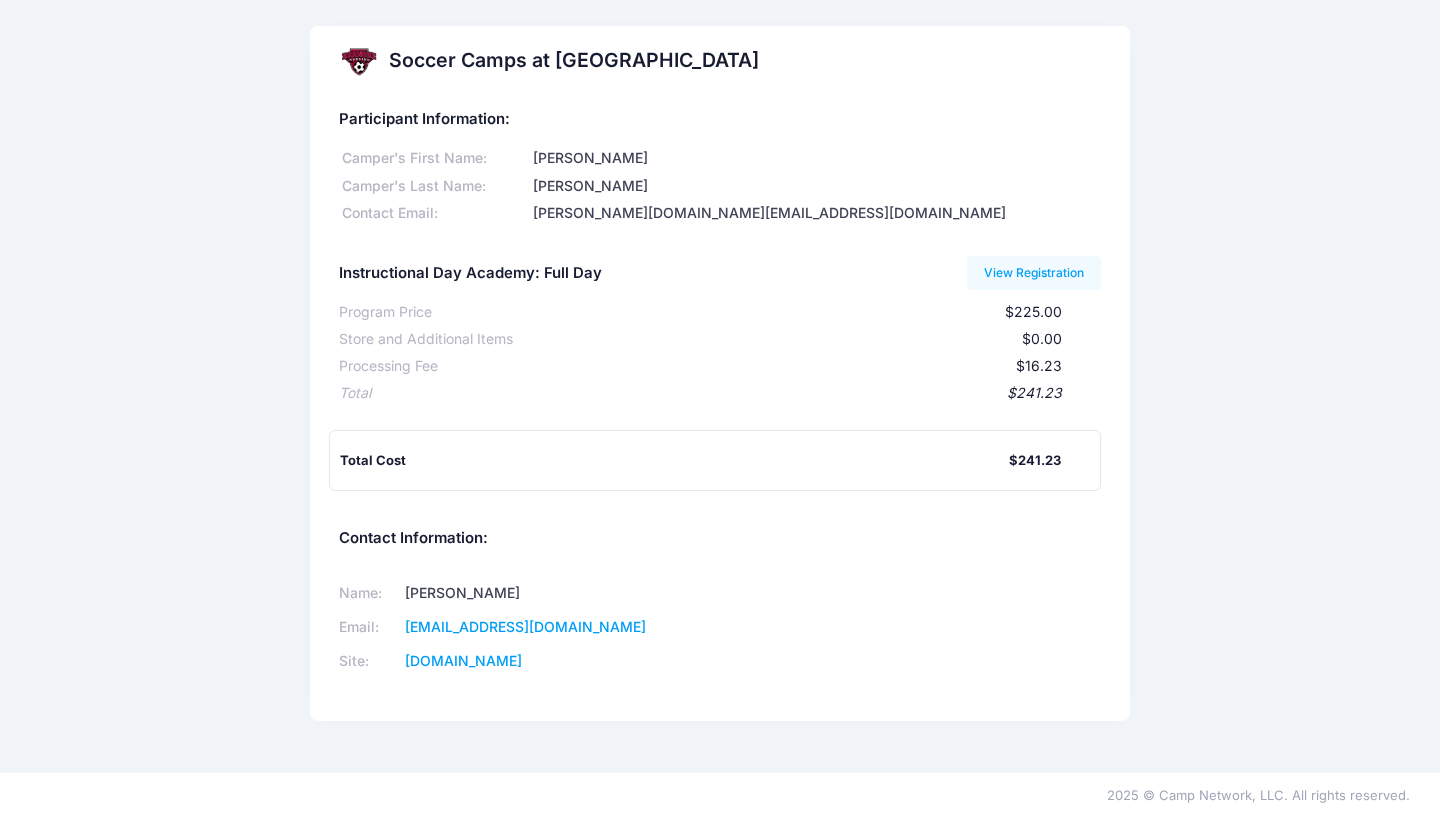 click on "Soccer Camps at [GEOGRAPHIC_DATA]
Participant Information:
[PERSON_NAME]'s First Name:
[PERSON_NAME] Last Name:
[PERSON_NAME]
Contact Email:
[PERSON_NAME][DOMAIN_NAME][EMAIL_ADDRESS][DOMAIN_NAME]
Instructional Day Academy: Full Day
$225.00" at bounding box center [720, 386] 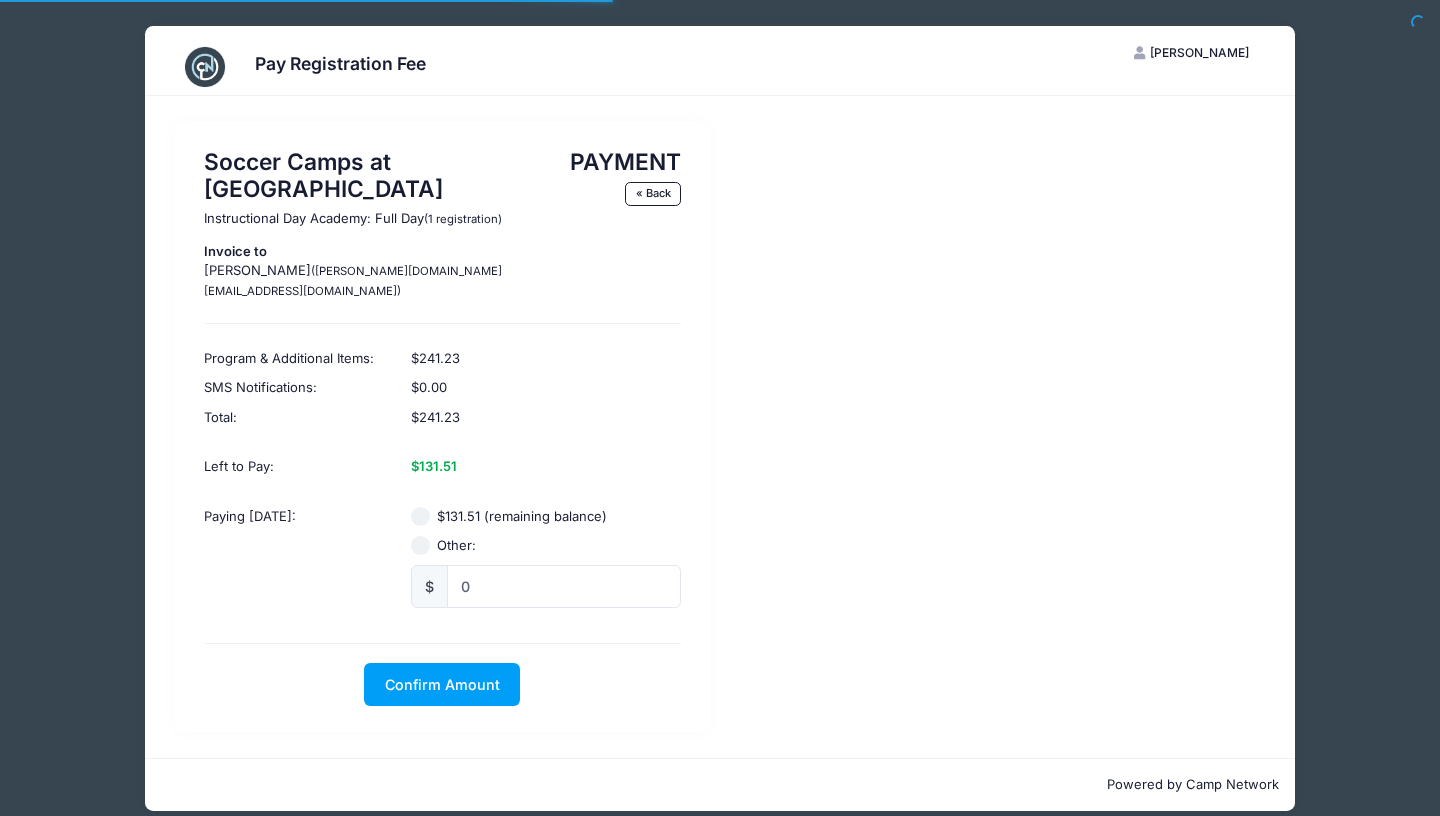 scroll, scrollTop: 0, scrollLeft: 0, axis: both 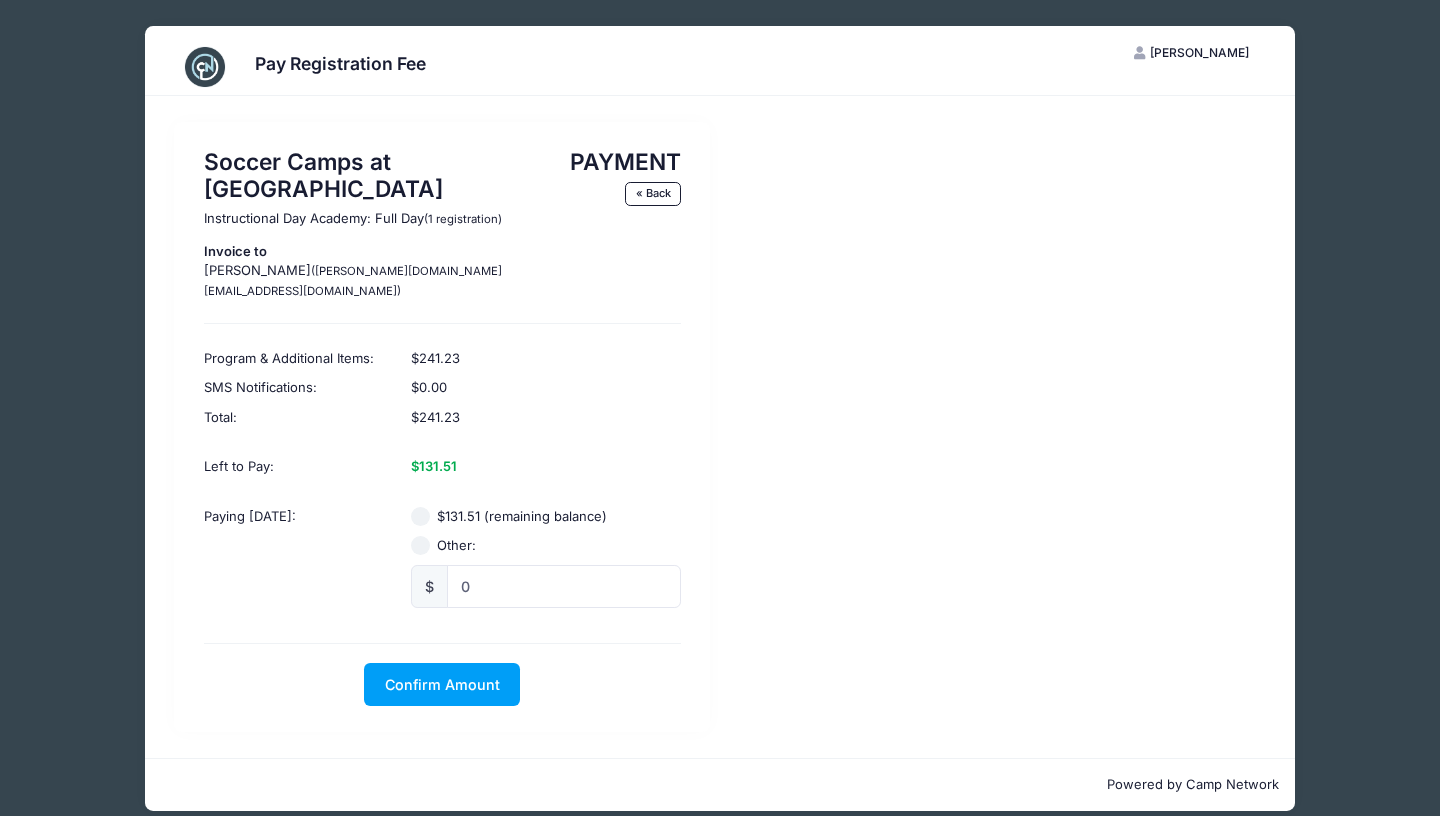 click on "$131.51 (remaining balance)" at bounding box center [421, 517] 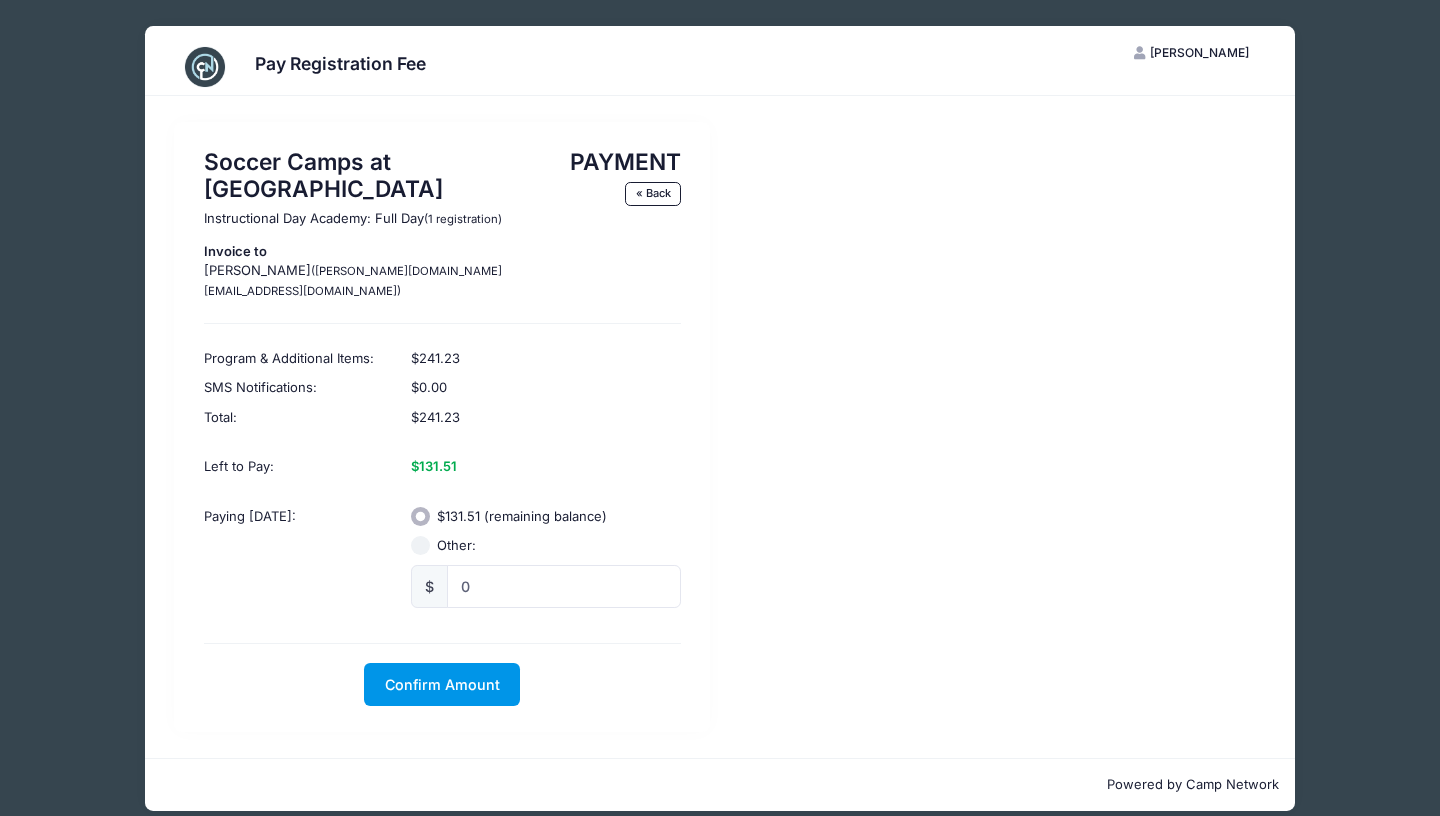 click on "Confirm Amount" at bounding box center (442, 684) 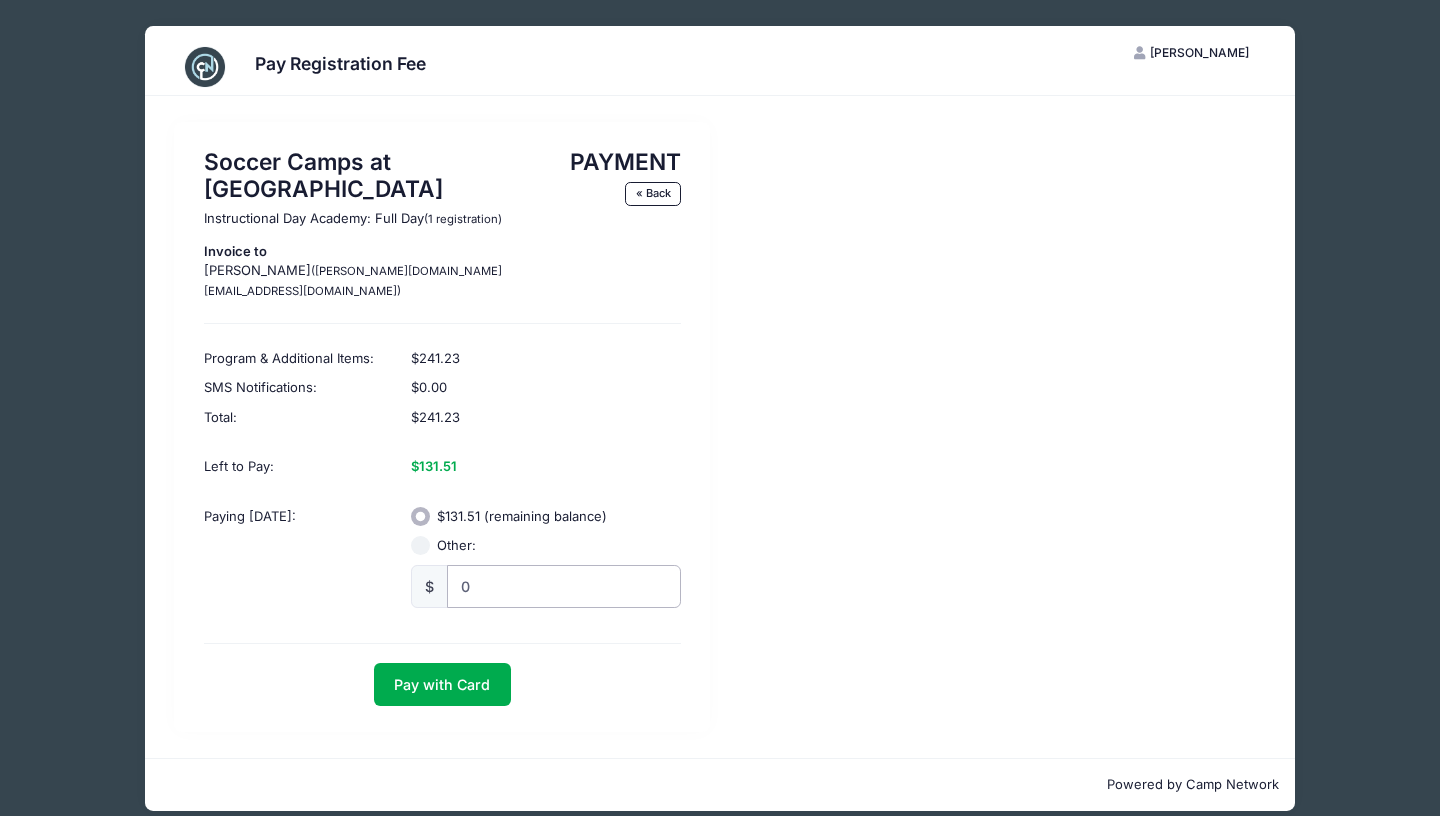 radio on "true" 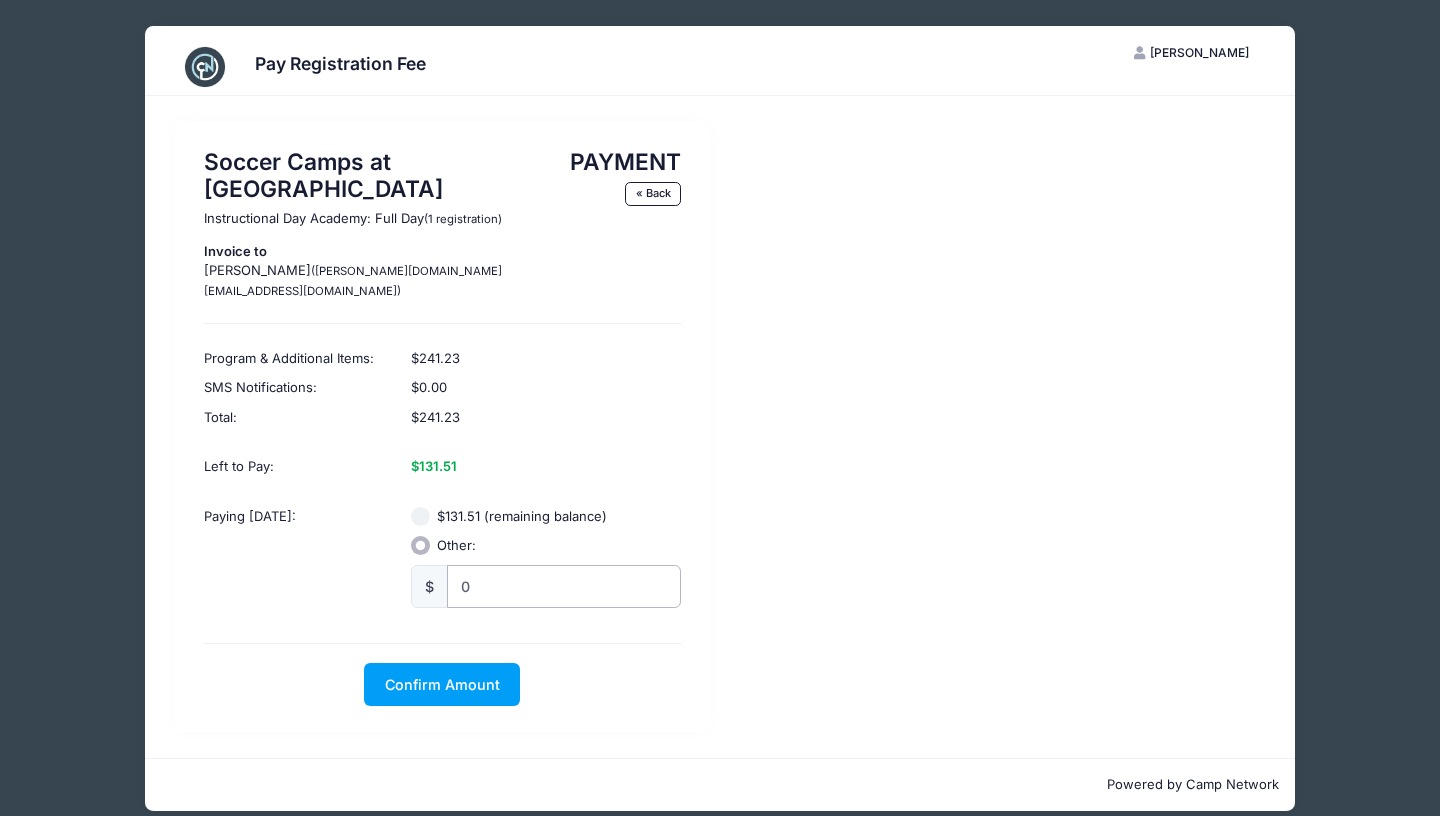 click on "0" at bounding box center (564, 586) 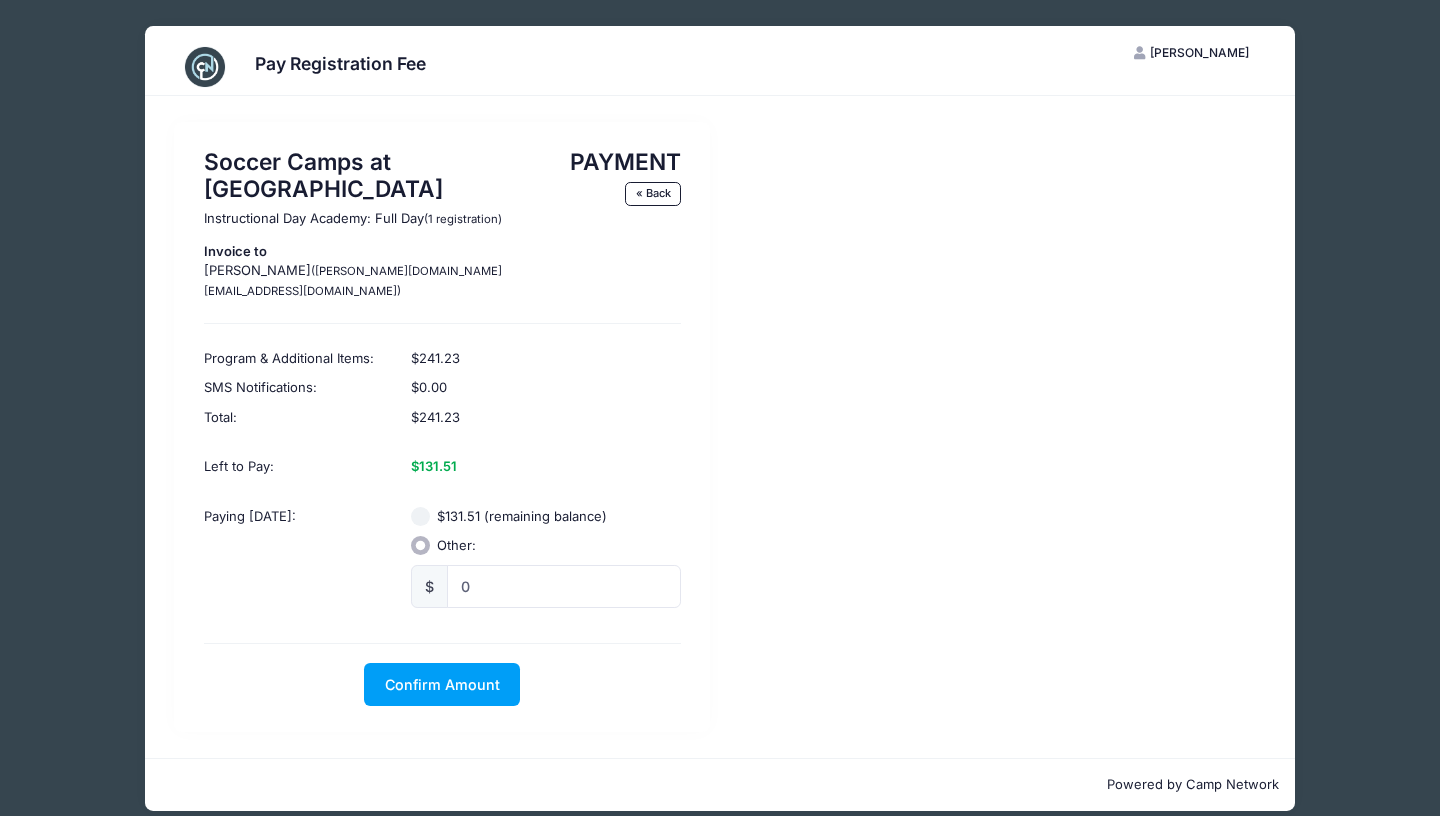 click on "$131.51 (remaining balance)" at bounding box center (421, 517) 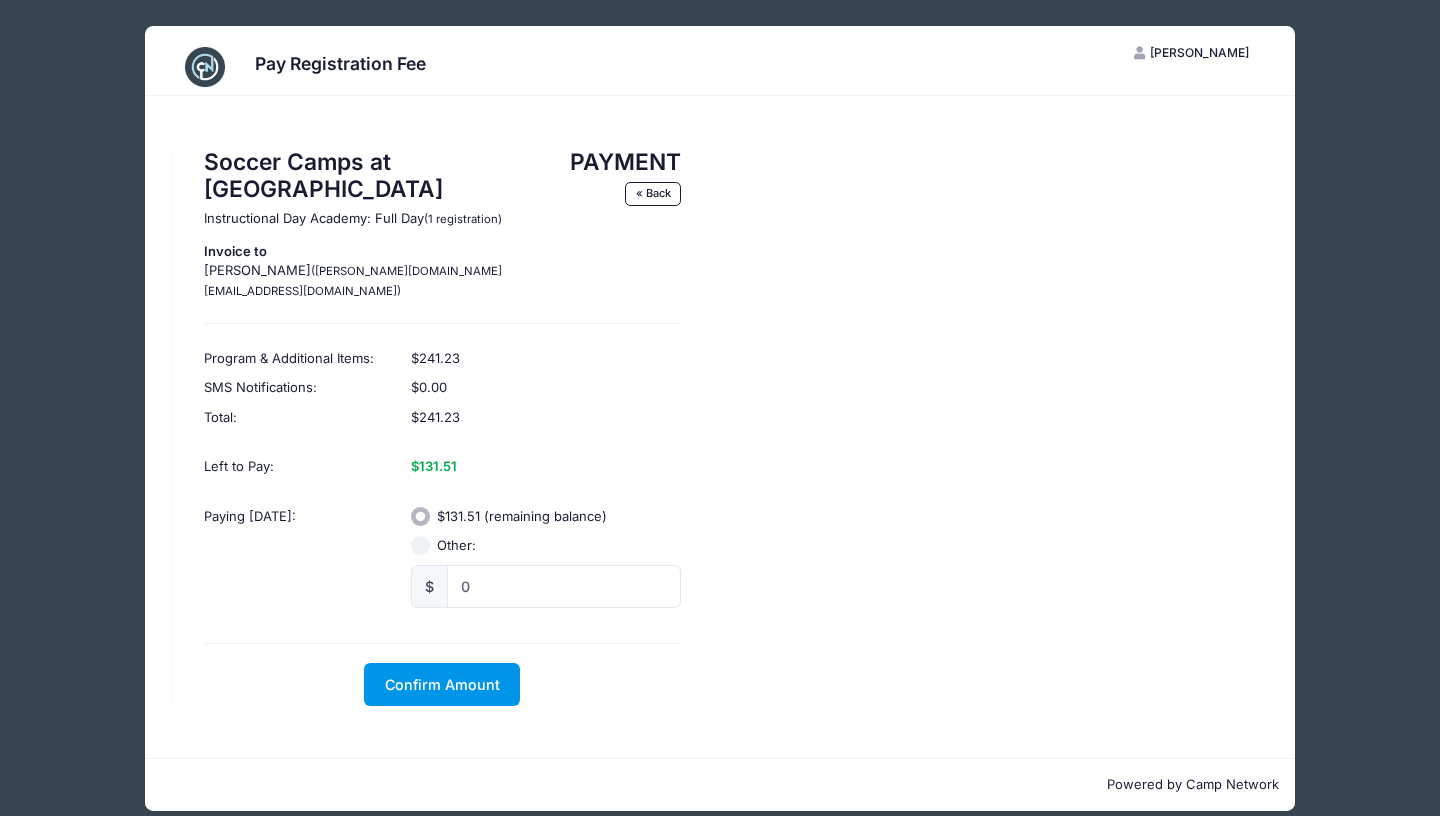 click on "Confirm Amount" at bounding box center (442, 684) 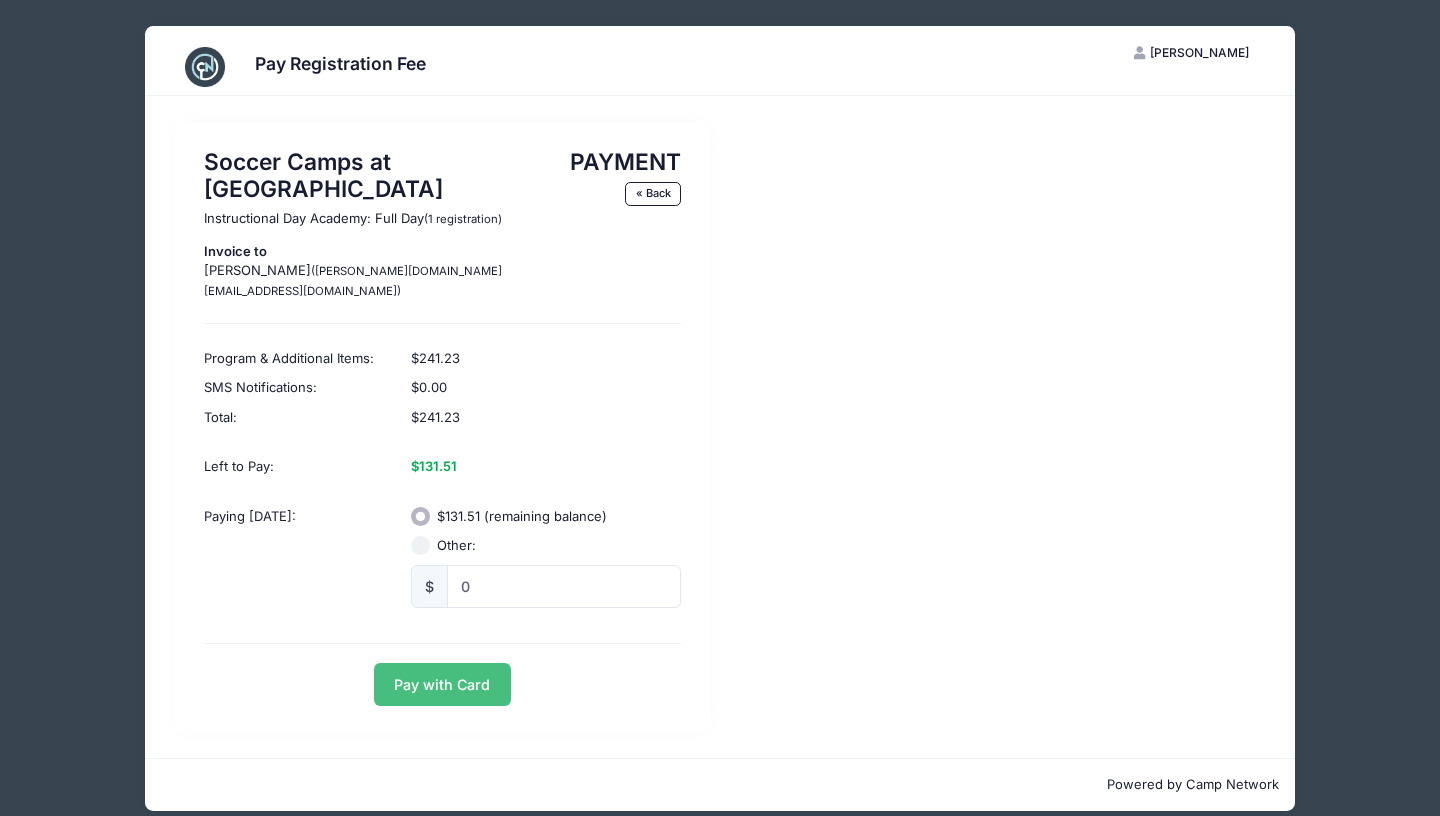 click on "Pay with Card" at bounding box center [442, 684] 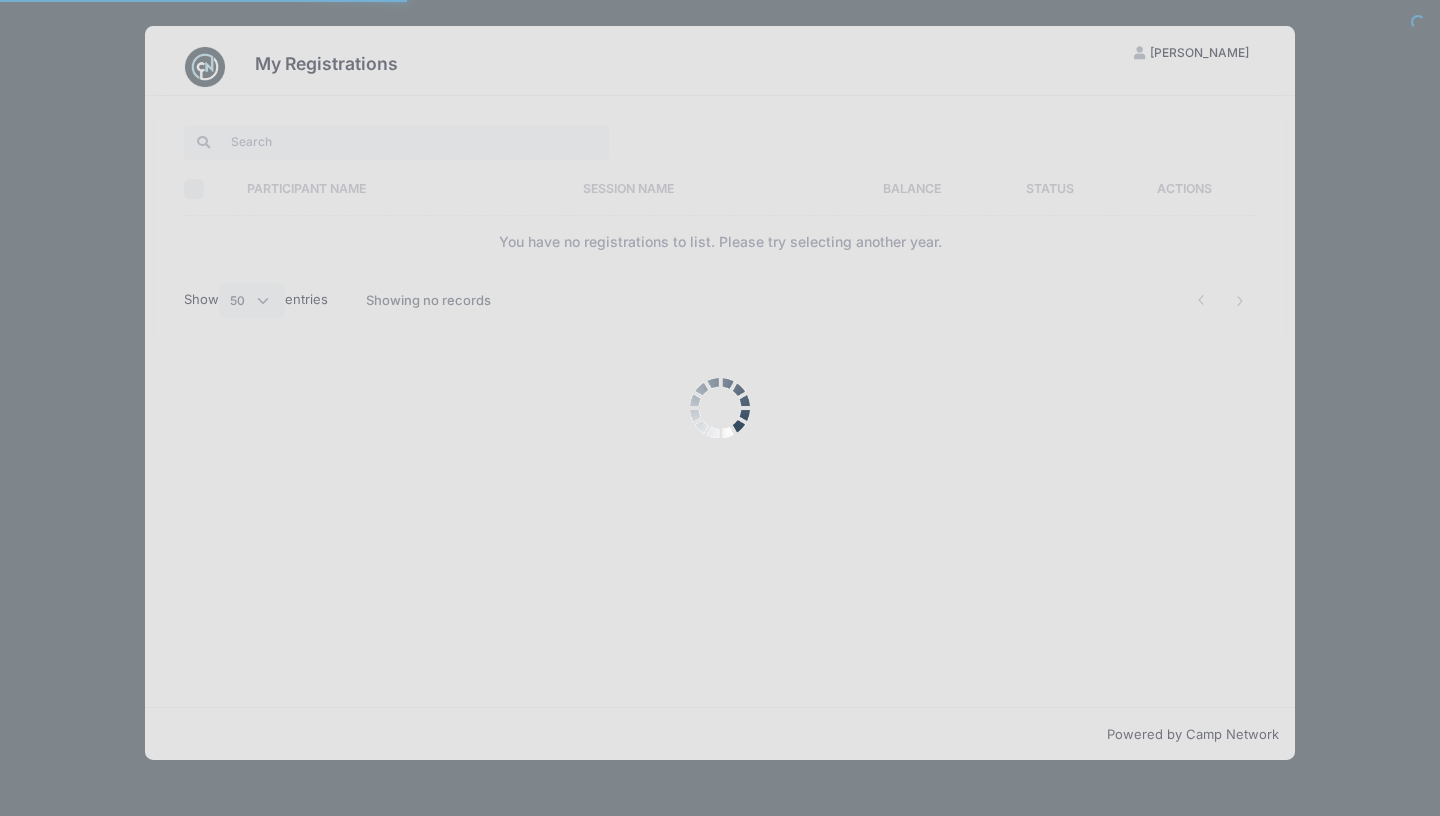 select on "50" 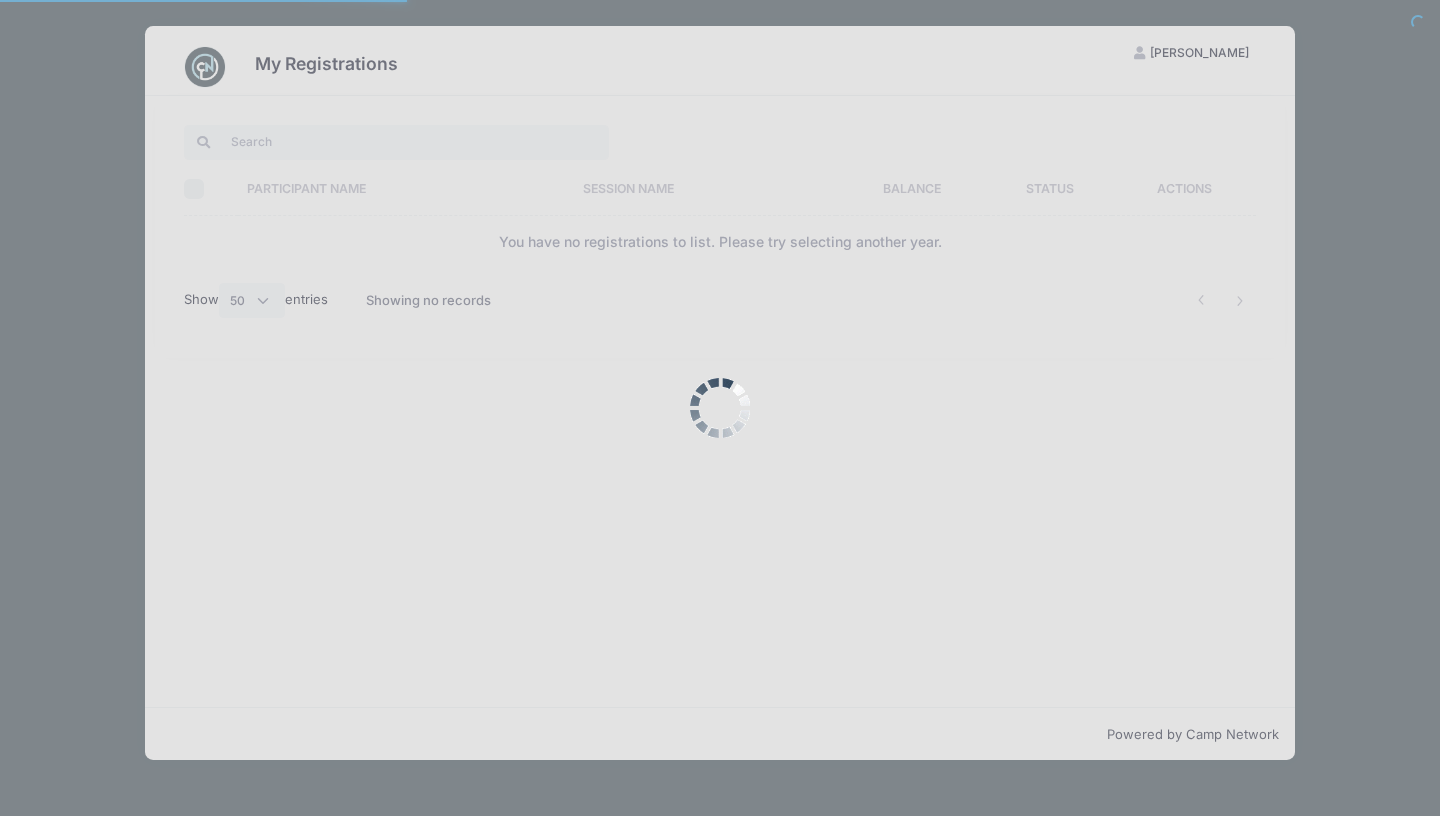 scroll, scrollTop: 0, scrollLeft: 0, axis: both 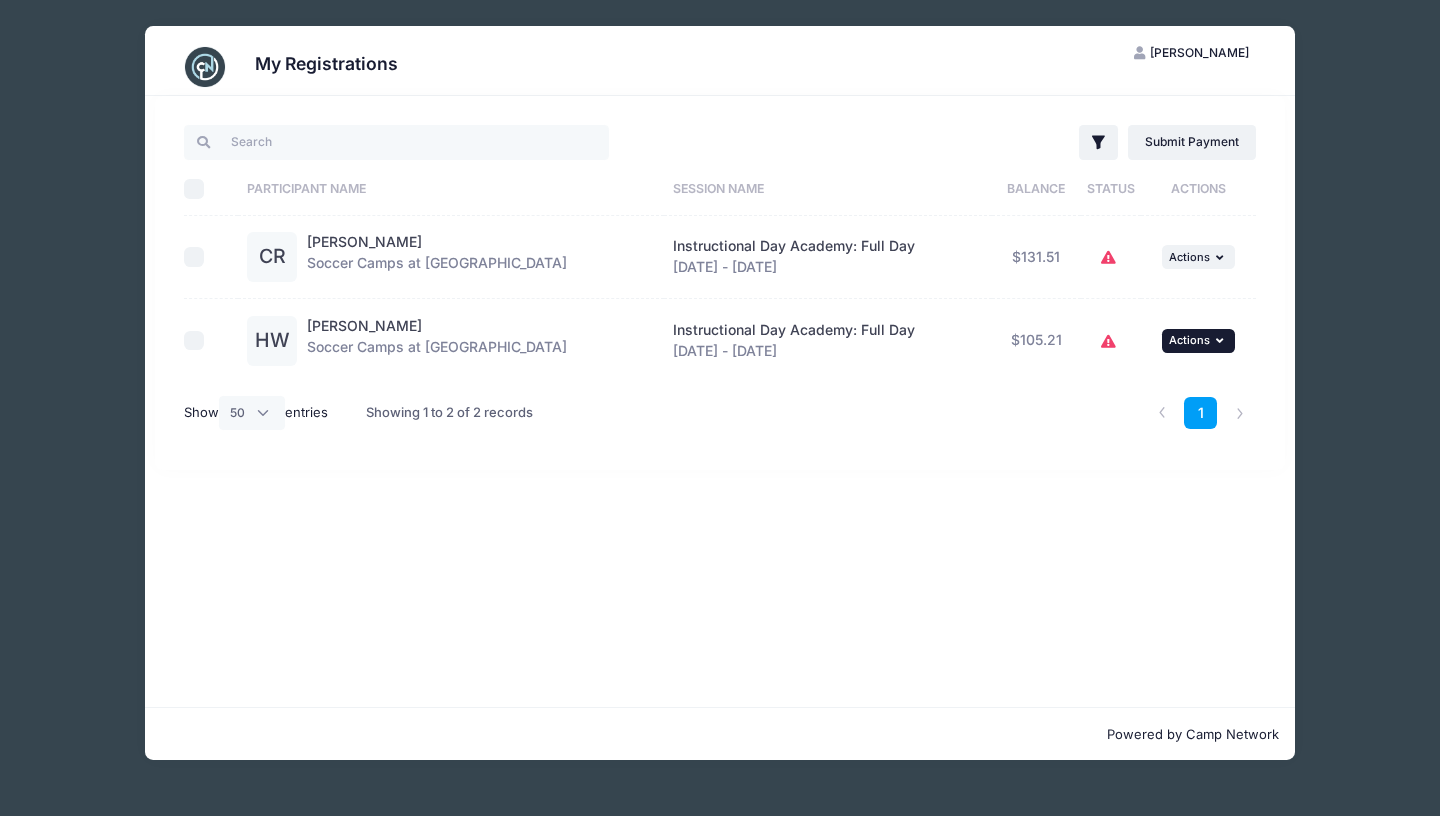 click at bounding box center [1222, 340] 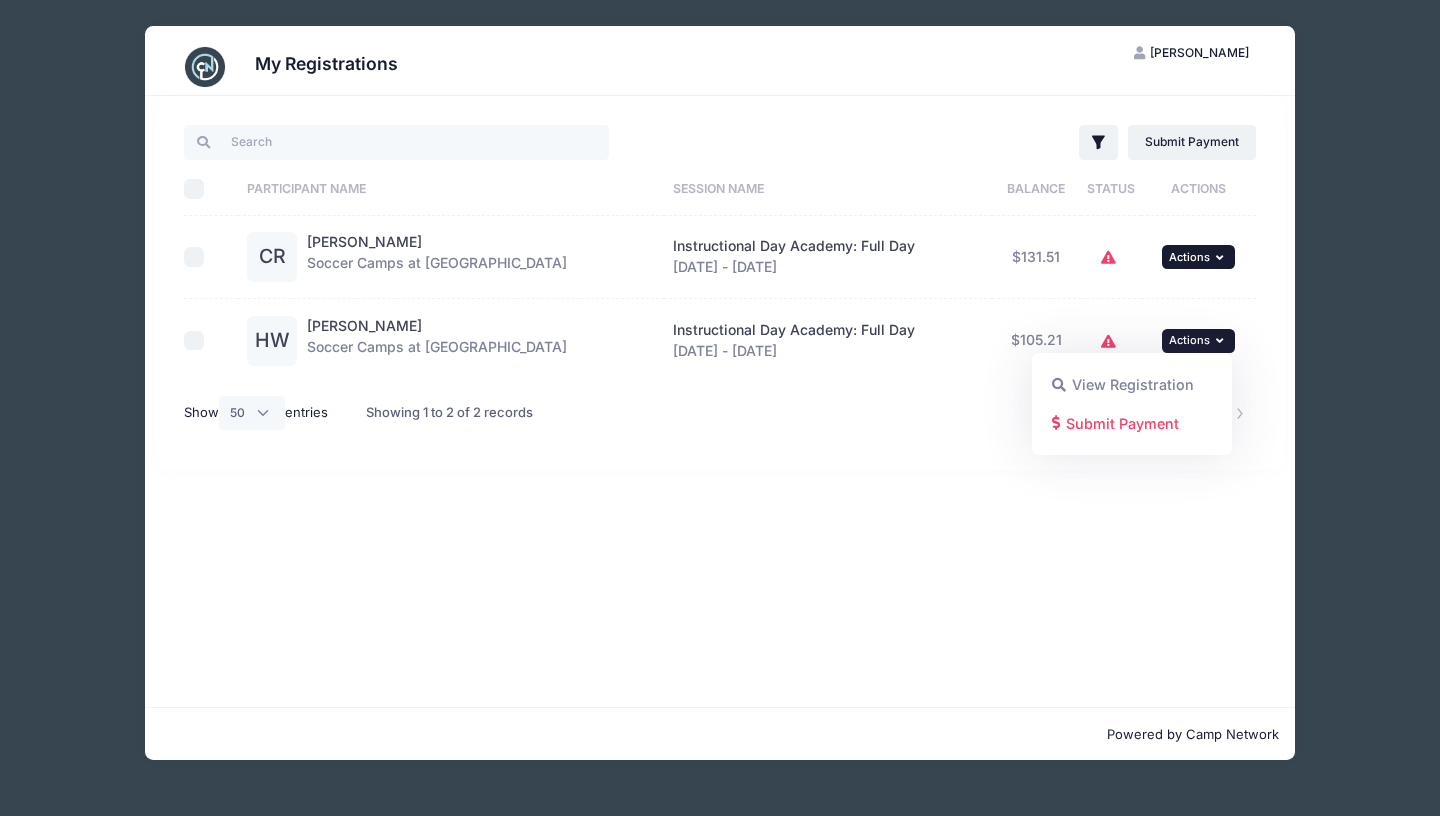 click on "Actions" at bounding box center [1189, 257] 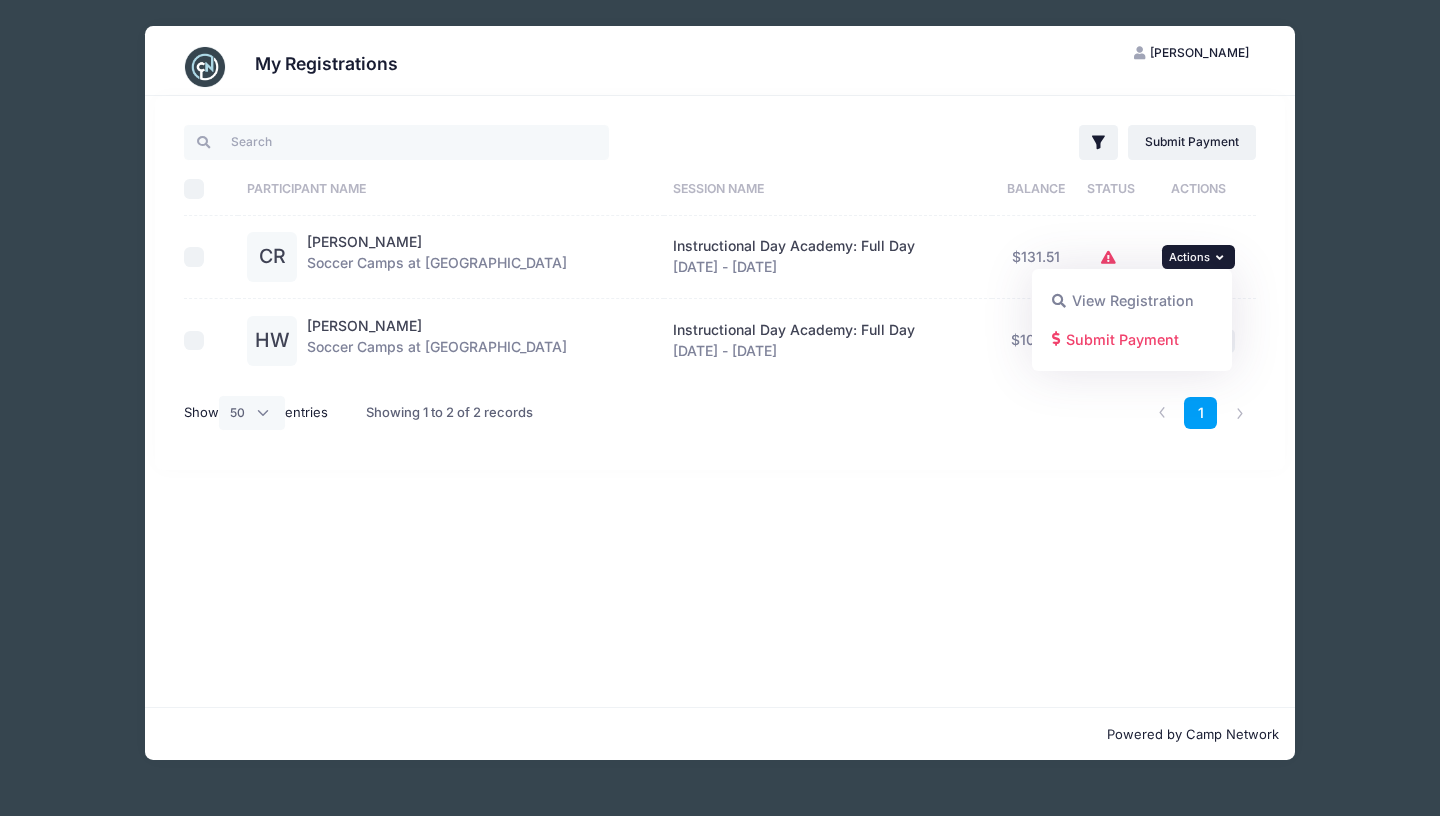 click on "Instructional Day Academy: Full Day" at bounding box center (794, 329) 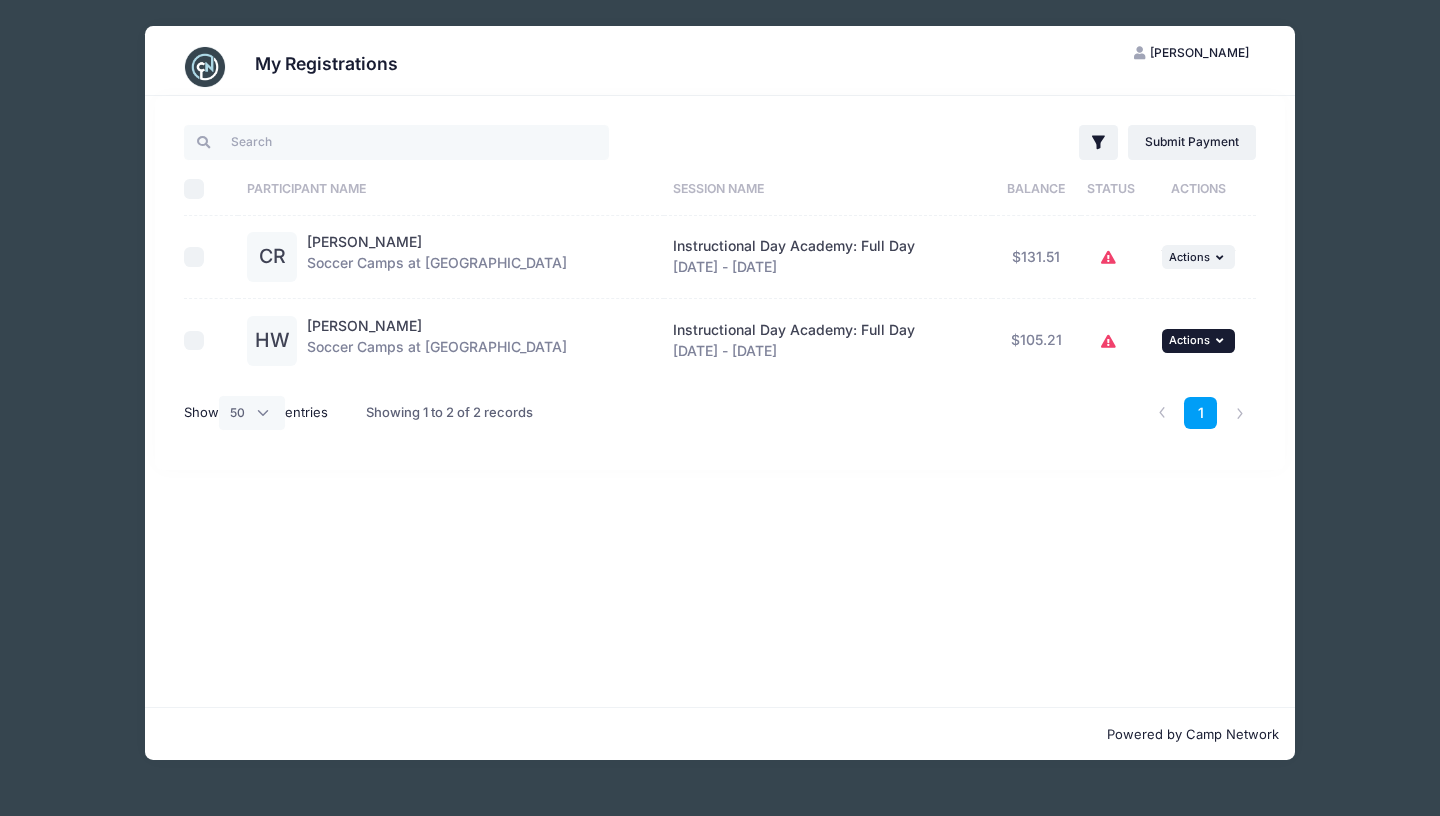 click on "... Actions" at bounding box center (1198, 341) 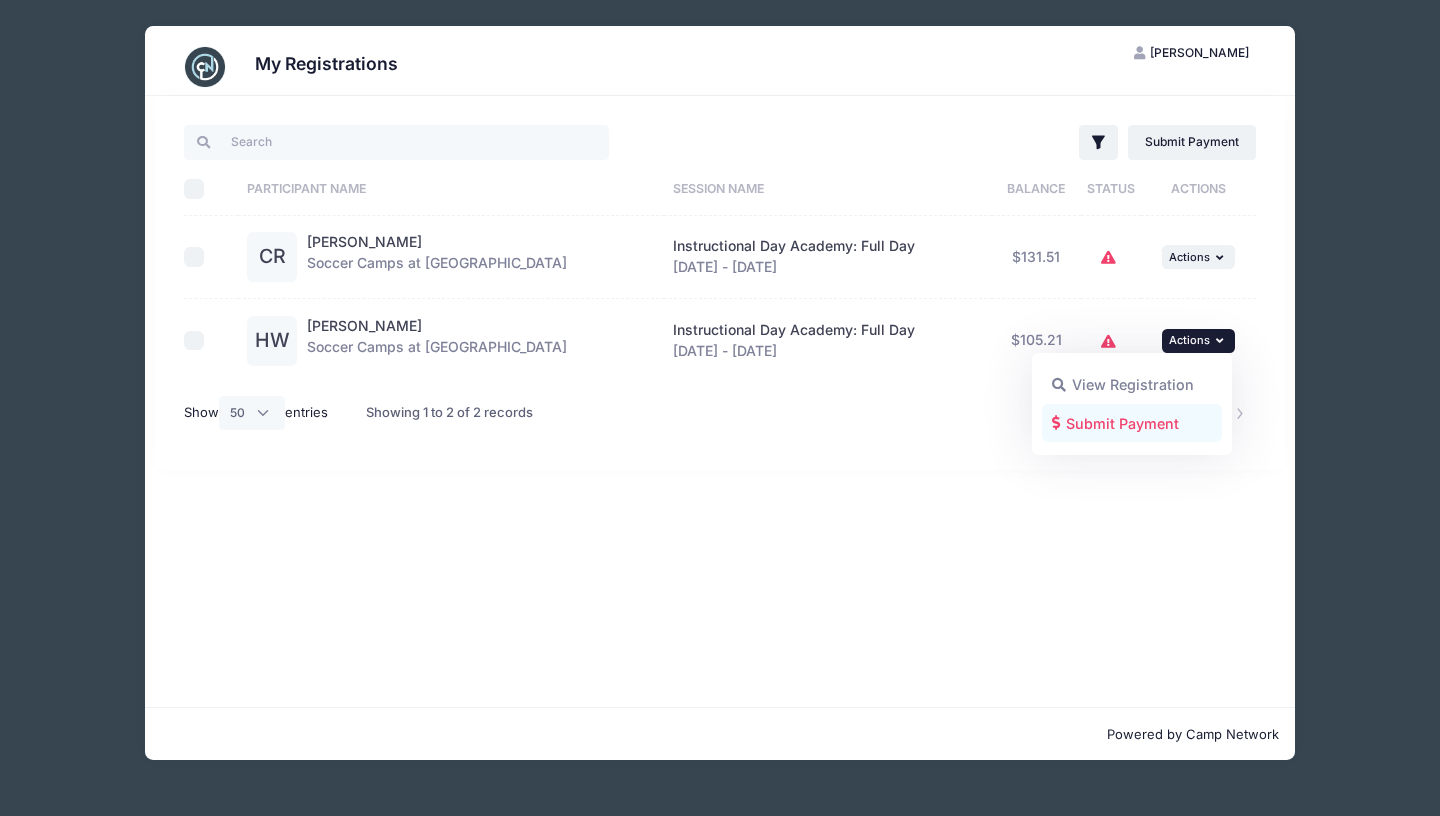 click on "Submit Payment" at bounding box center (1132, 423) 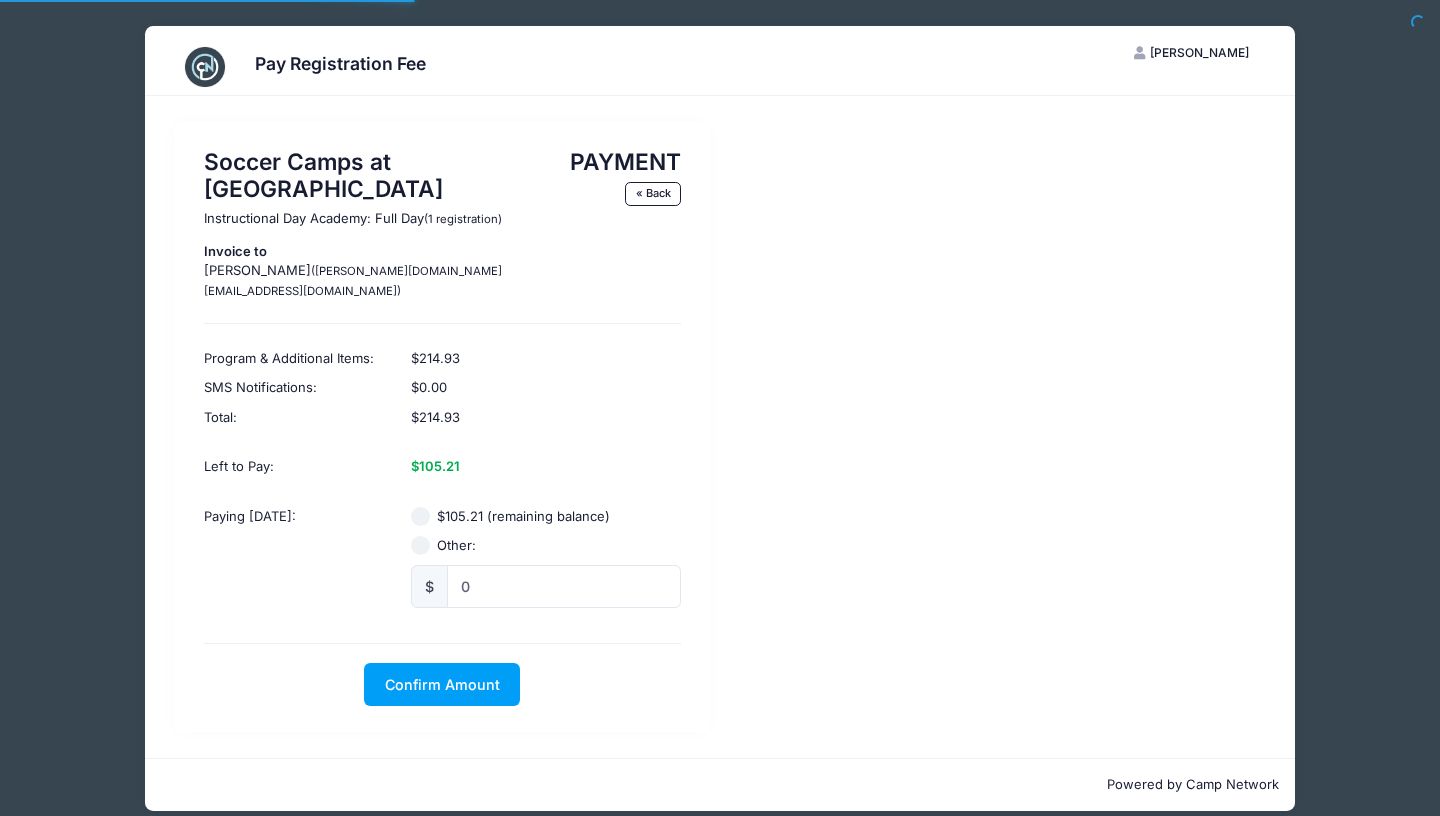 scroll, scrollTop: 0, scrollLeft: 0, axis: both 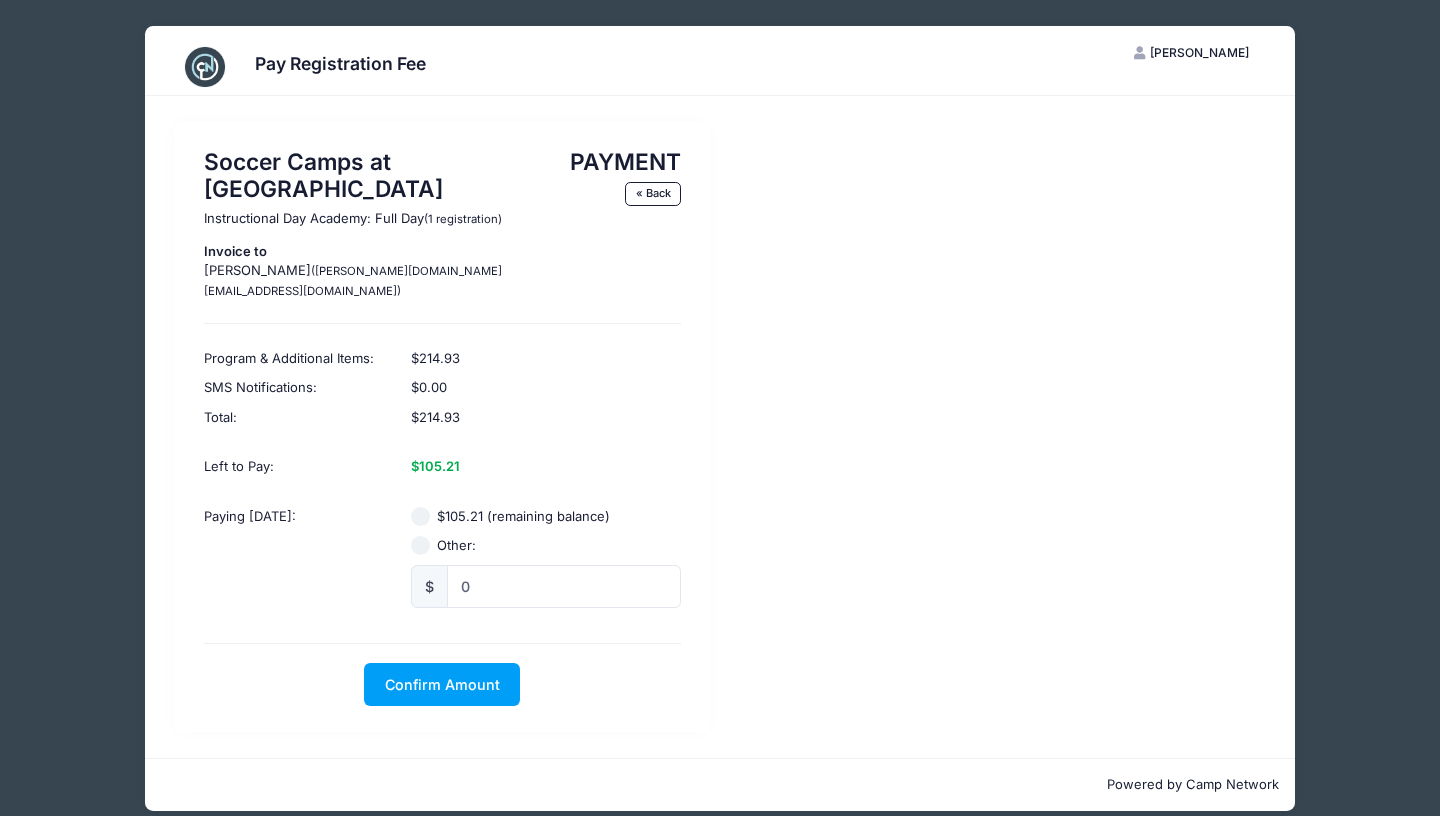 click on "$105.21 (remaining balance)" at bounding box center (421, 517) 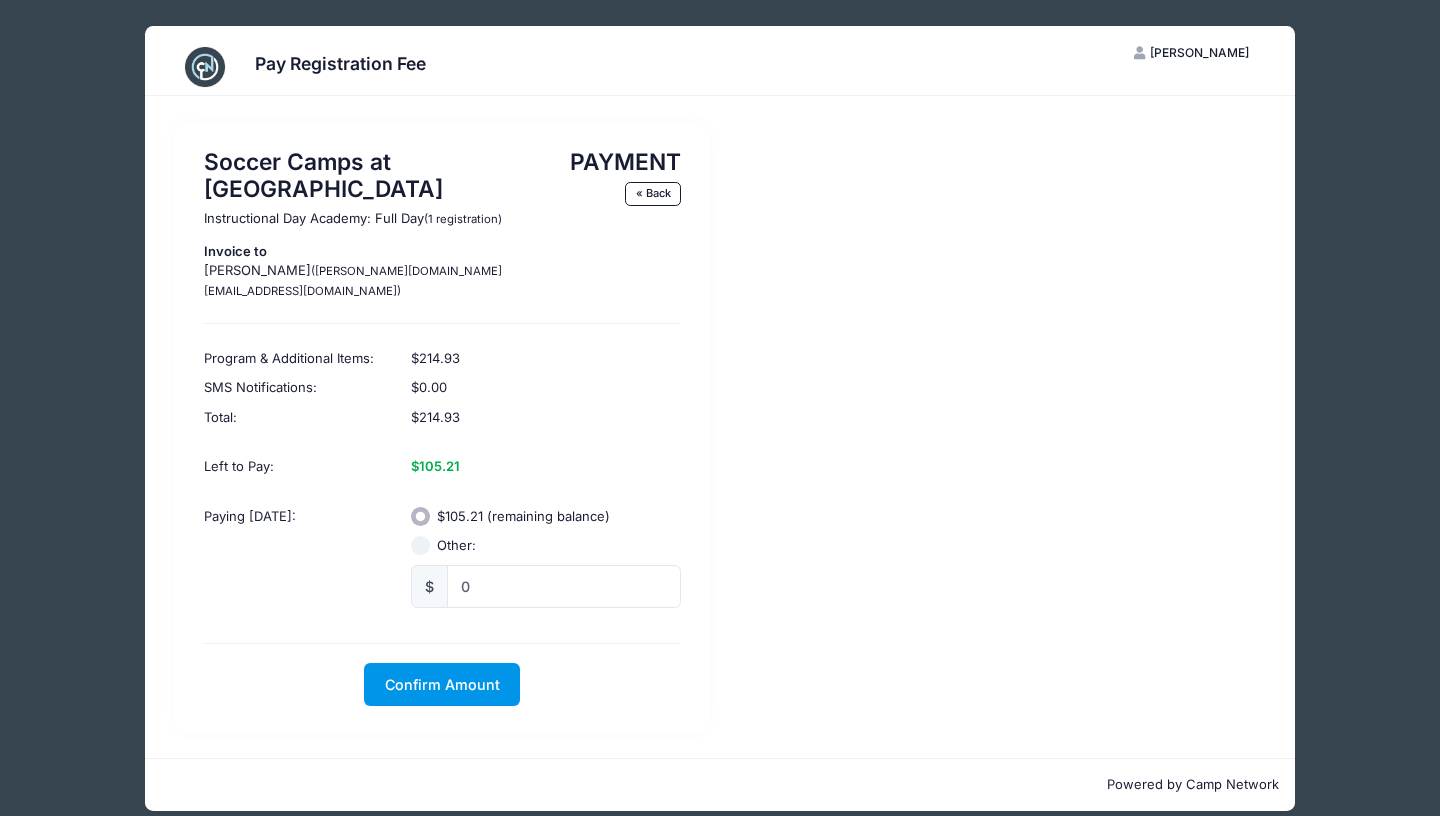 click on "Confirm Amount" at bounding box center [442, 684] 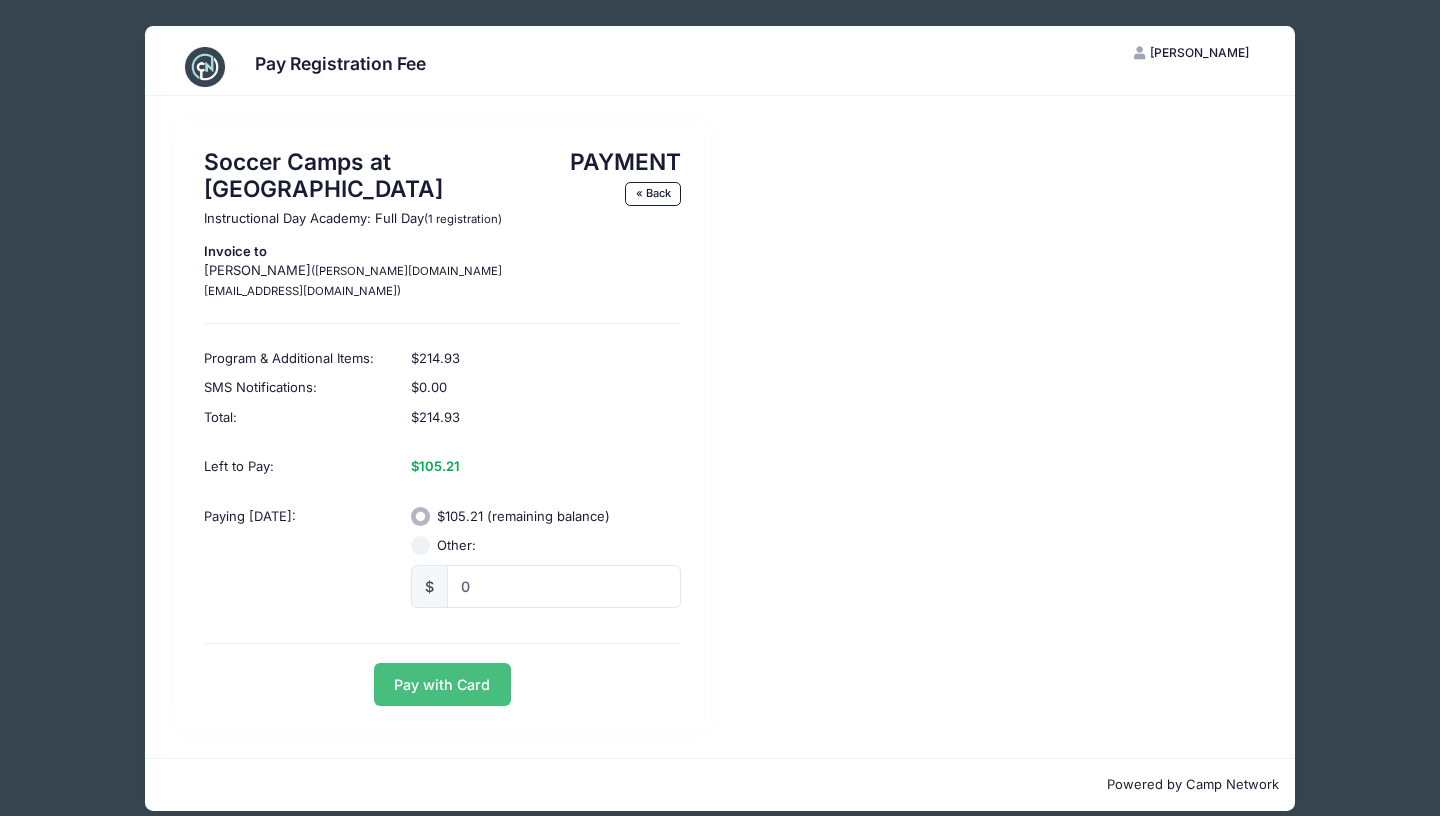 click on "Pay with Card" at bounding box center (442, 684) 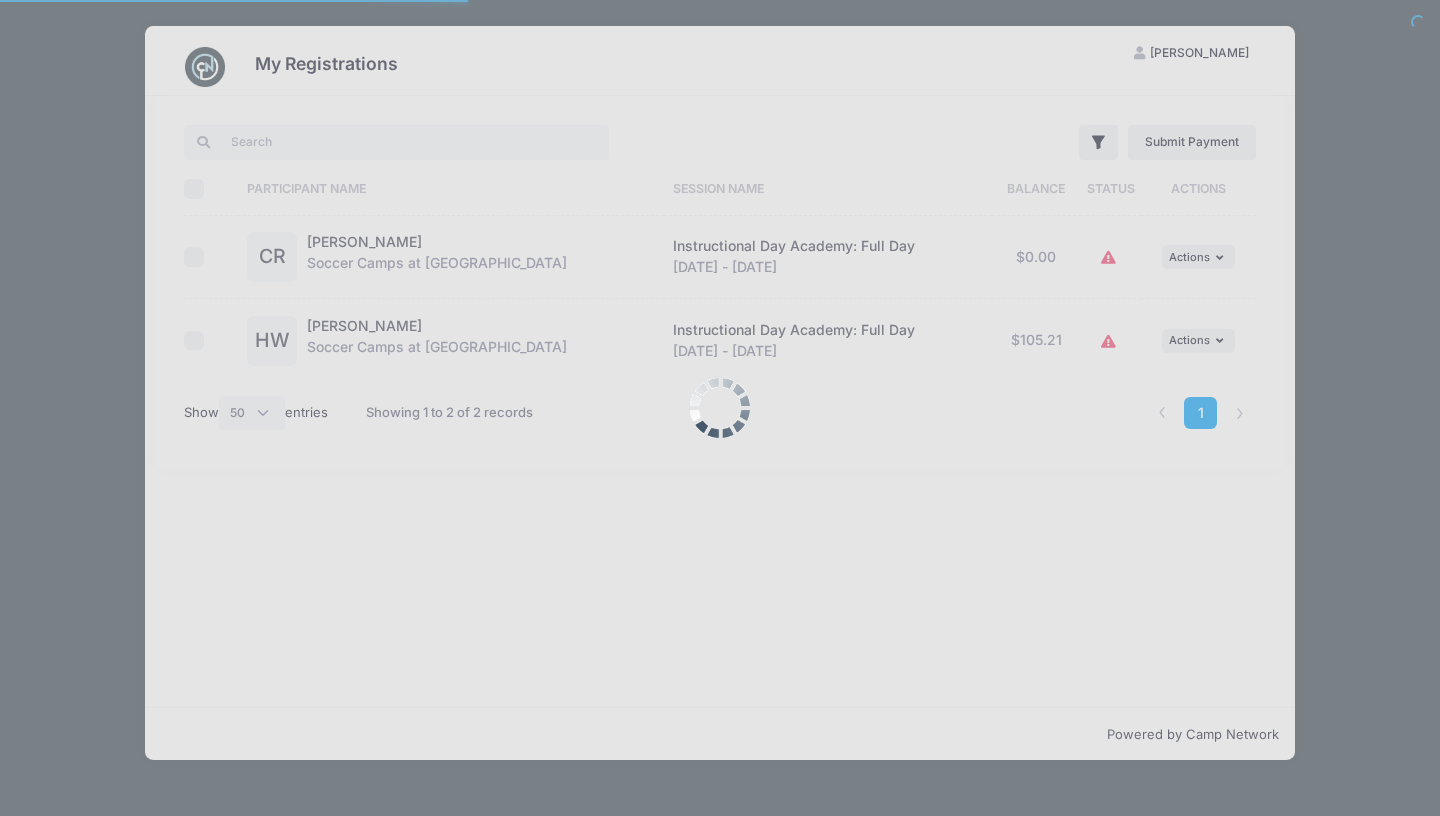 select on "50" 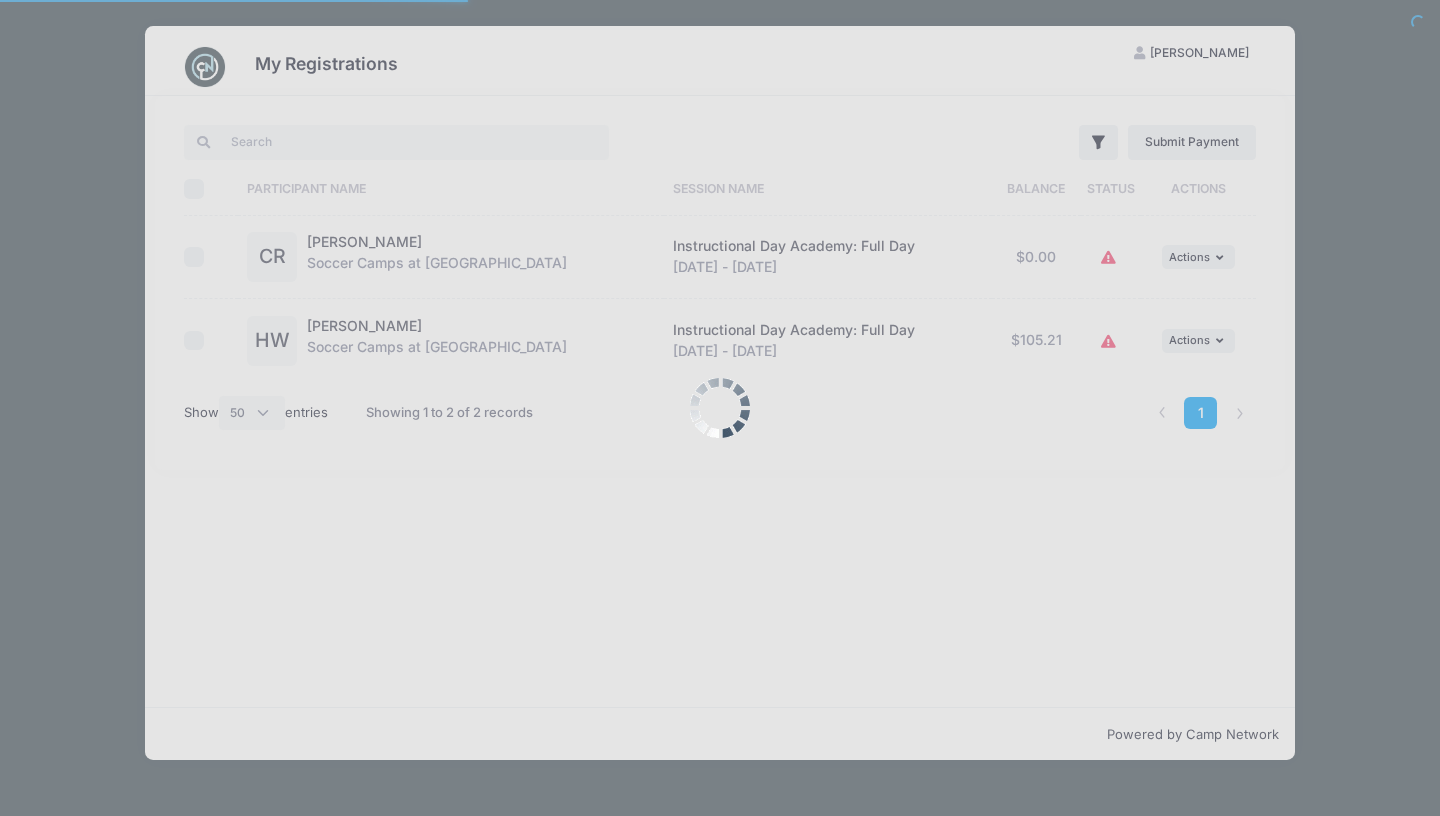 scroll, scrollTop: 0, scrollLeft: 0, axis: both 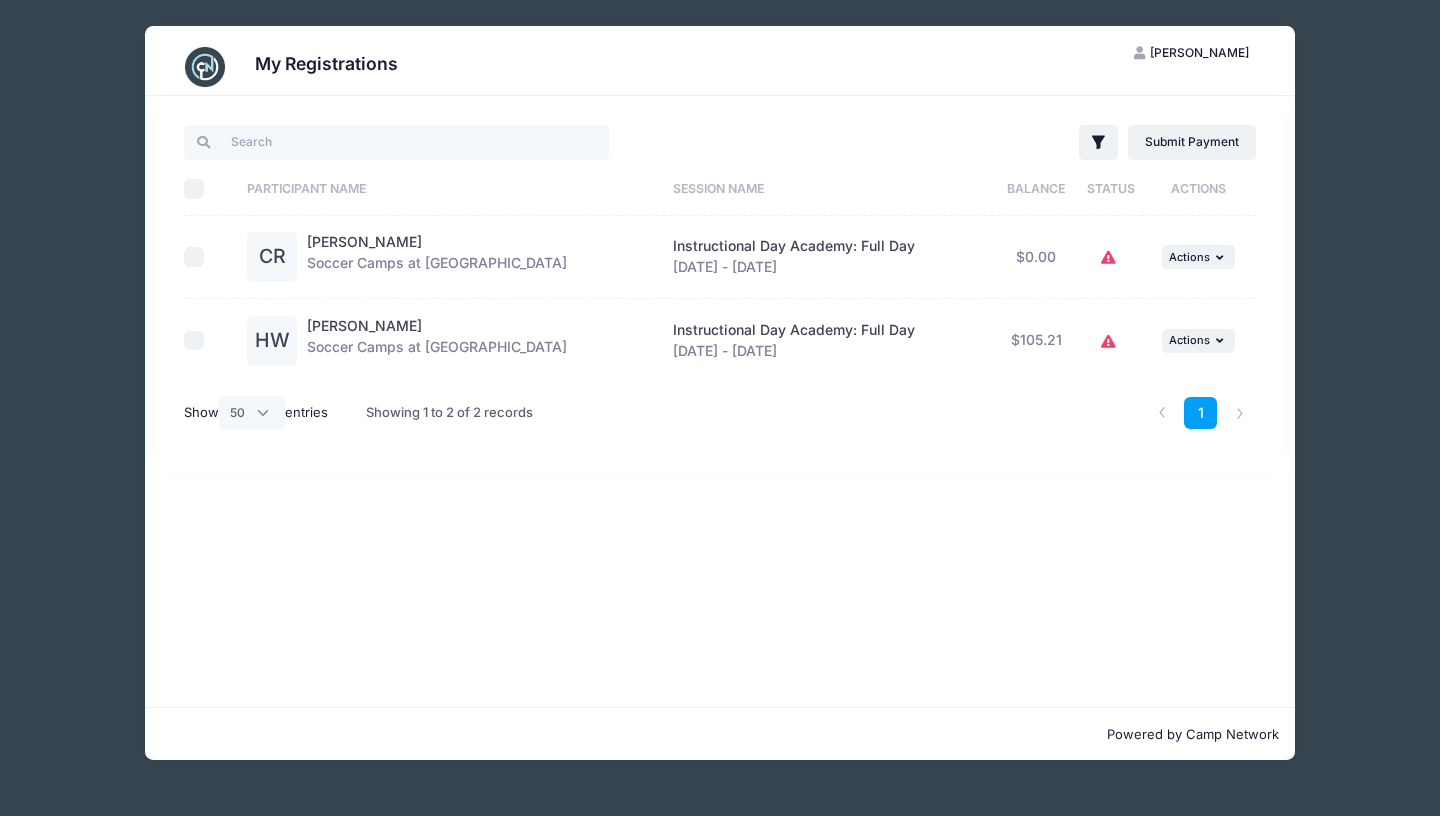 click on "My Registrations
CR [PERSON_NAME]      My Account
Logout
Filter
Filter Options
Show:" at bounding box center [720, 393] 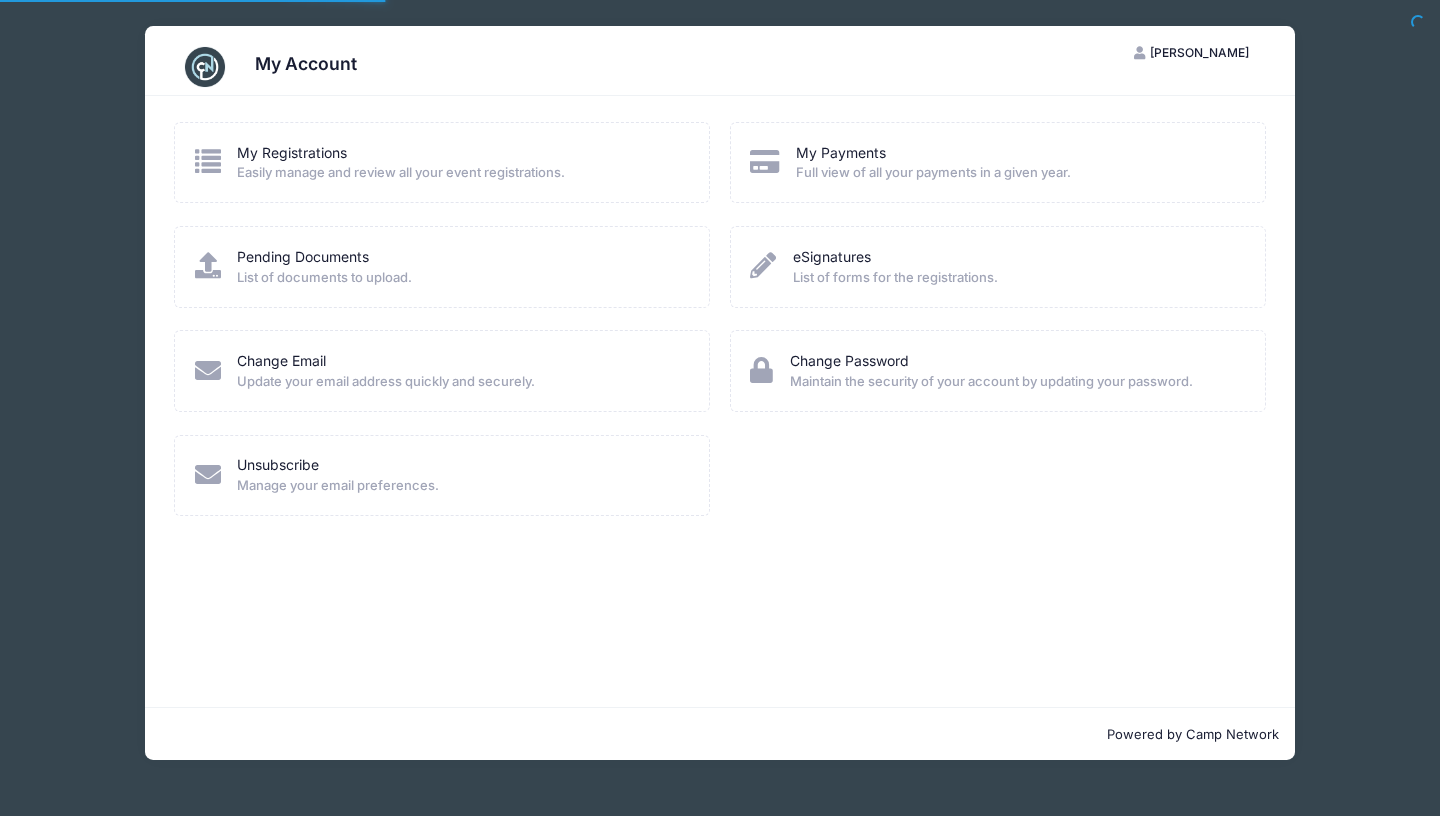 scroll, scrollTop: 0, scrollLeft: 0, axis: both 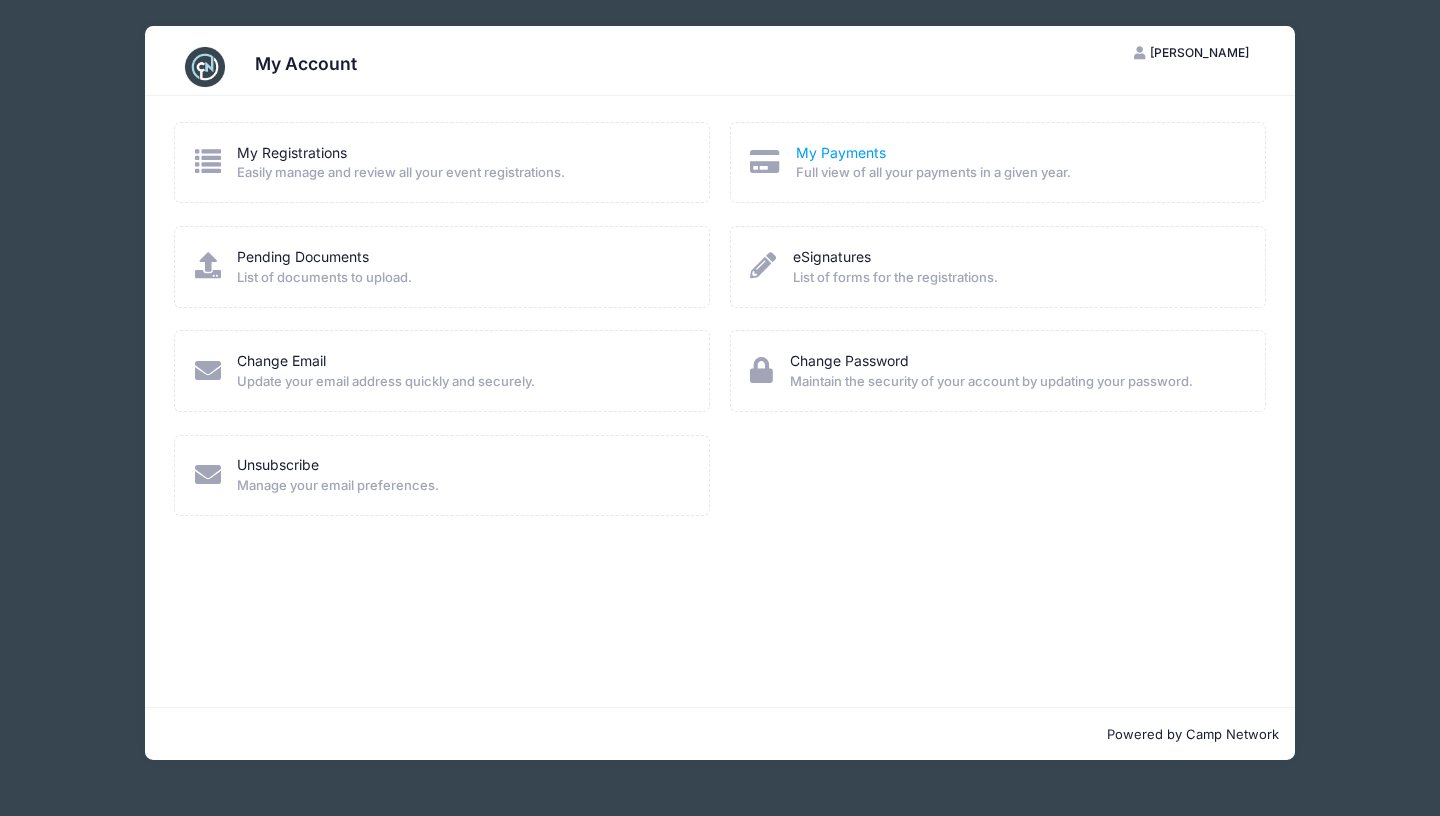 click on "My Payments" at bounding box center [841, 152] 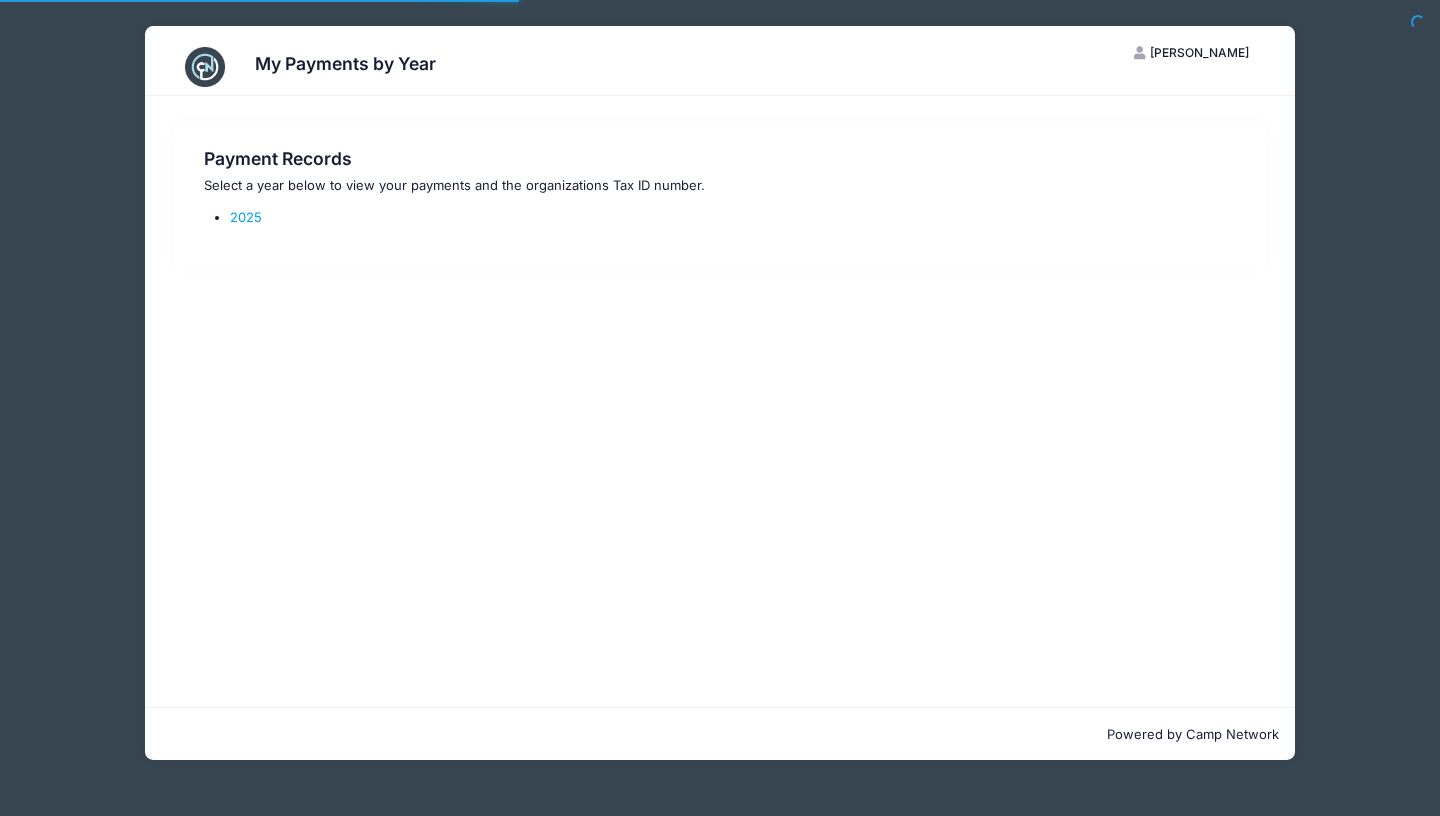 scroll, scrollTop: 0, scrollLeft: 0, axis: both 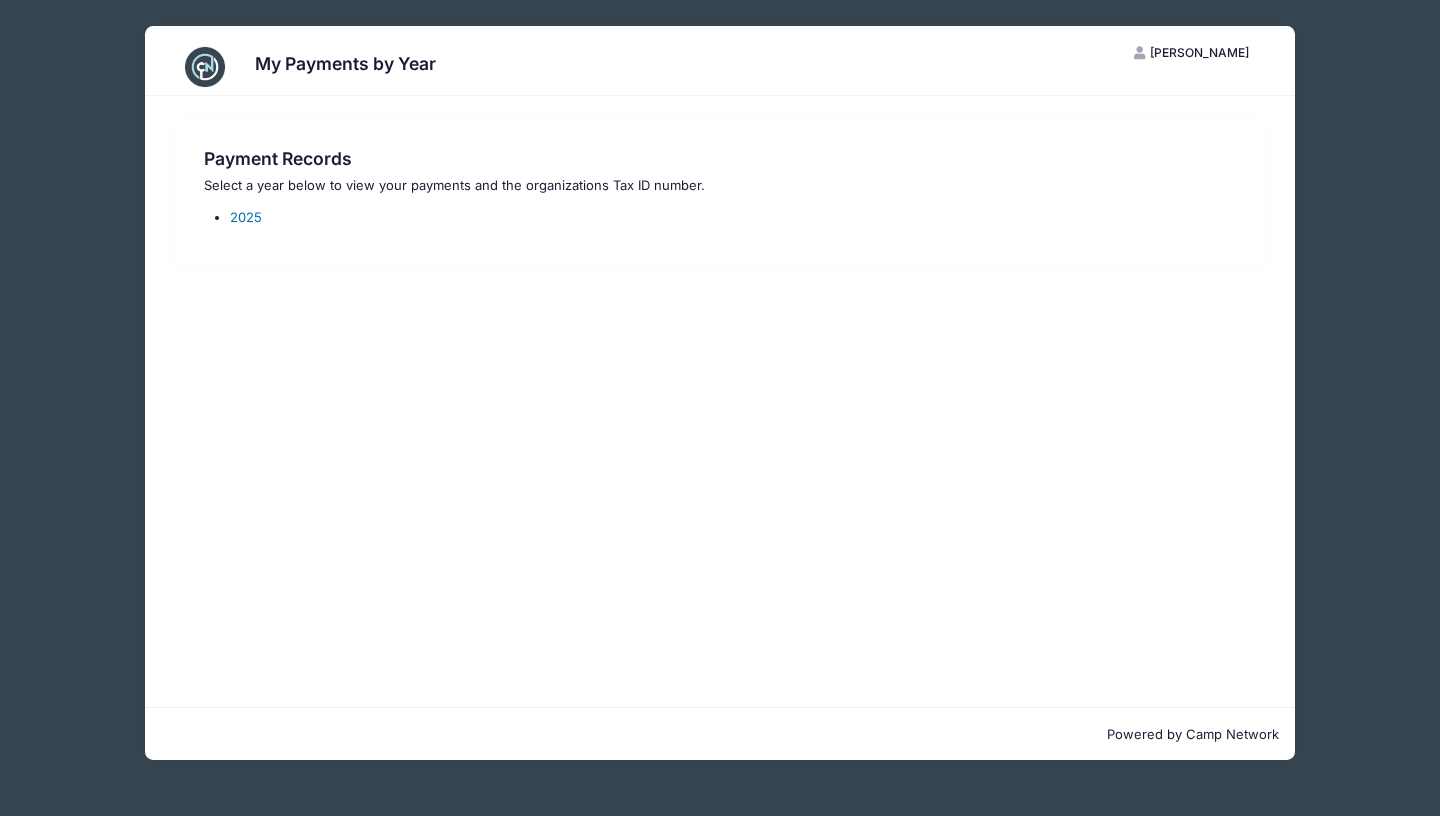 click on "2025" at bounding box center (246, 217) 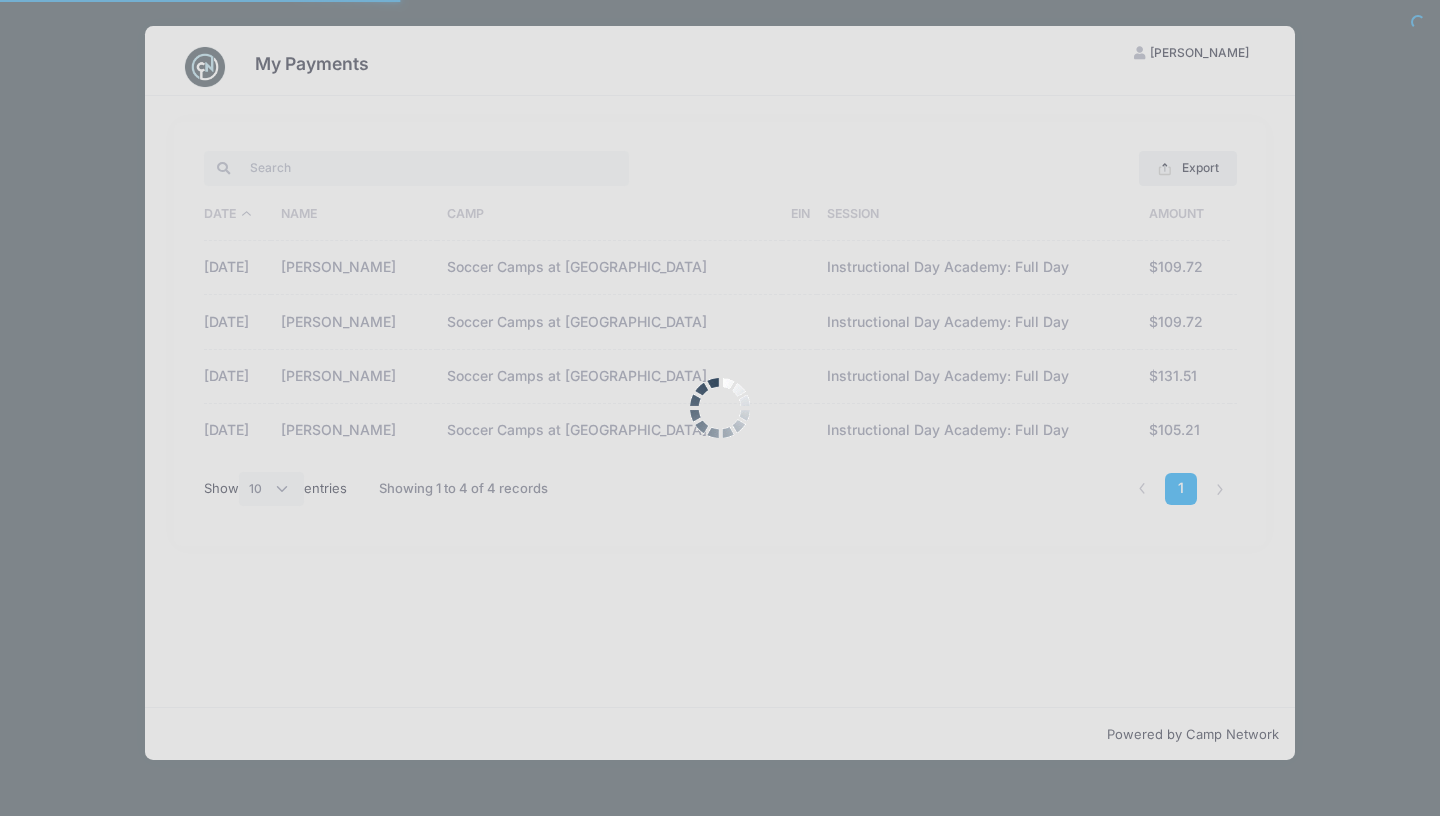 select on "10" 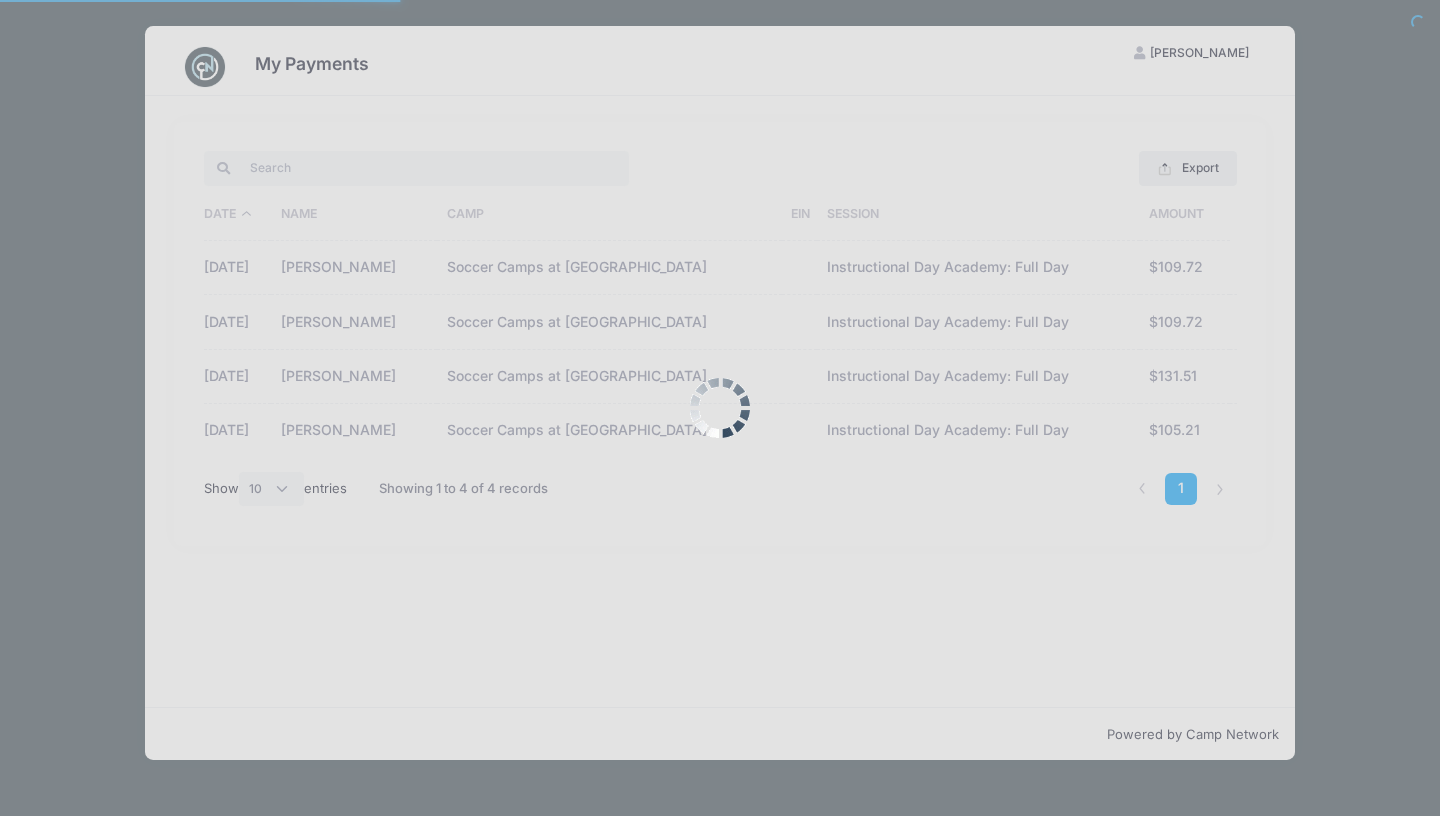 scroll, scrollTop: 0, scrollLeft: 0, axis: both 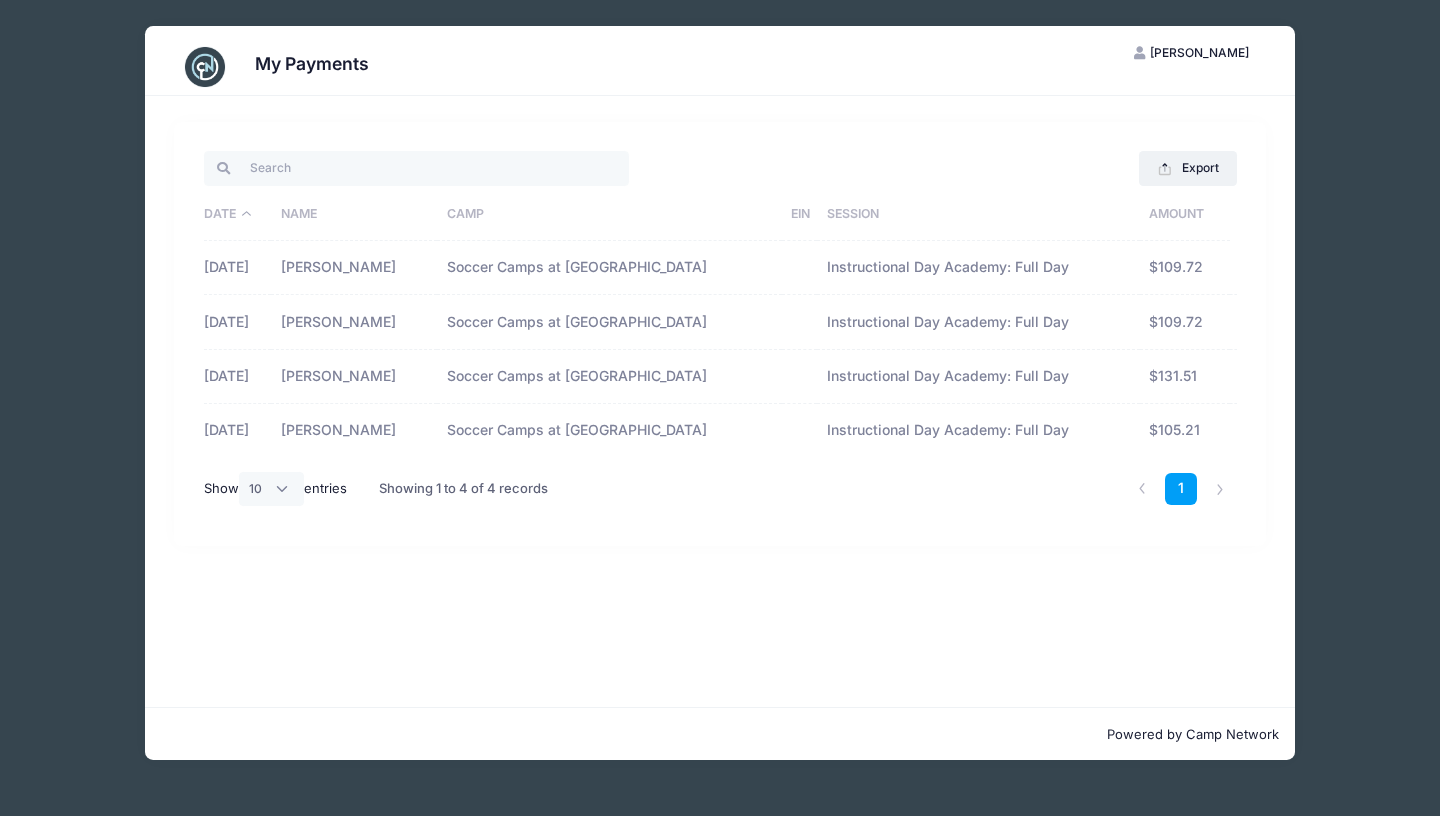 click on "My Payments
CR [PERSON_NAME]      My Account
Logout
Export
Excel CSV Print
Date Name Camp EIN Session Amount
$109.72 1" at bounding box center [720, 408] 